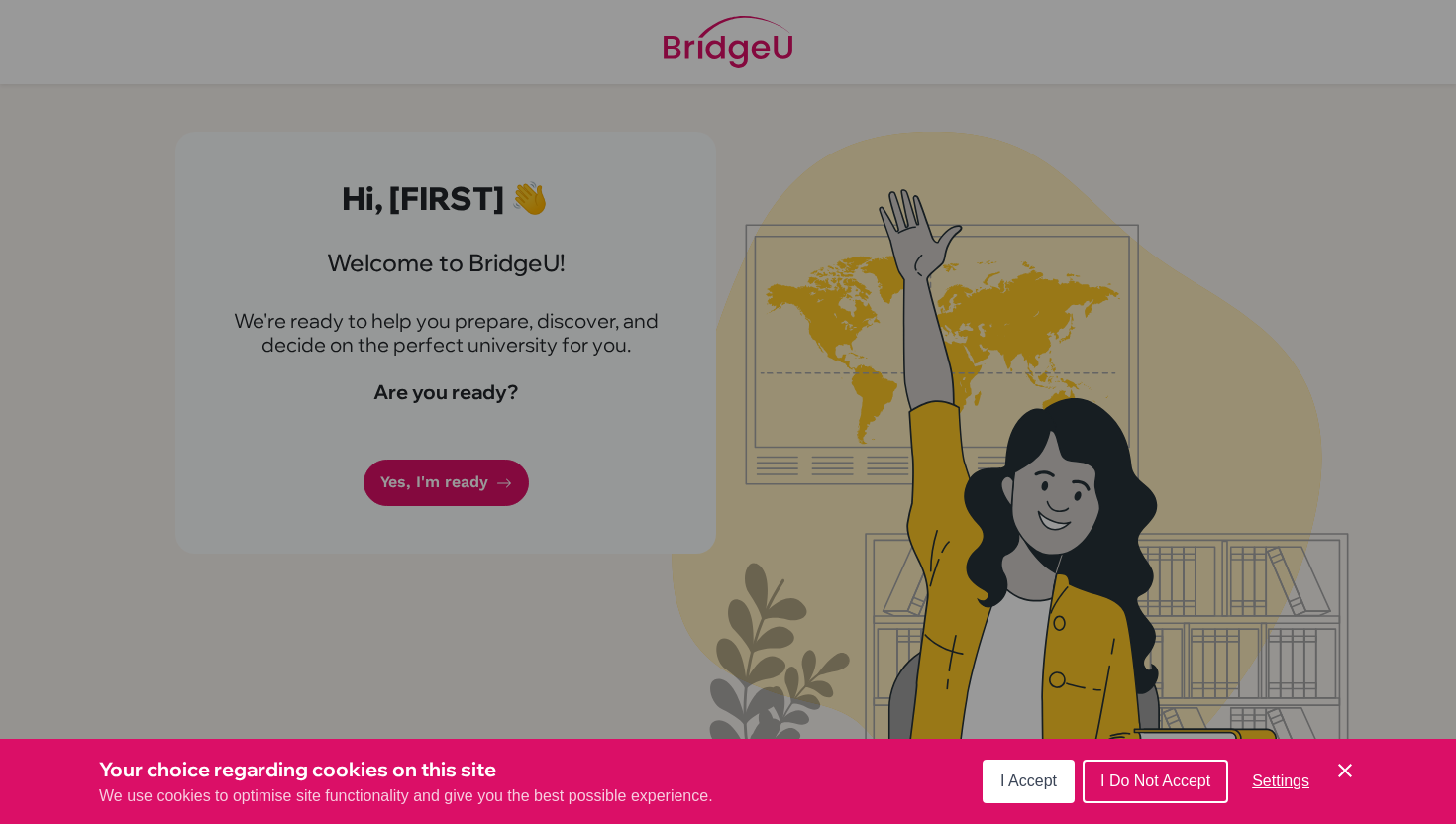 scroll, scrollTop: 0, scrollLeft: 0, axis: both 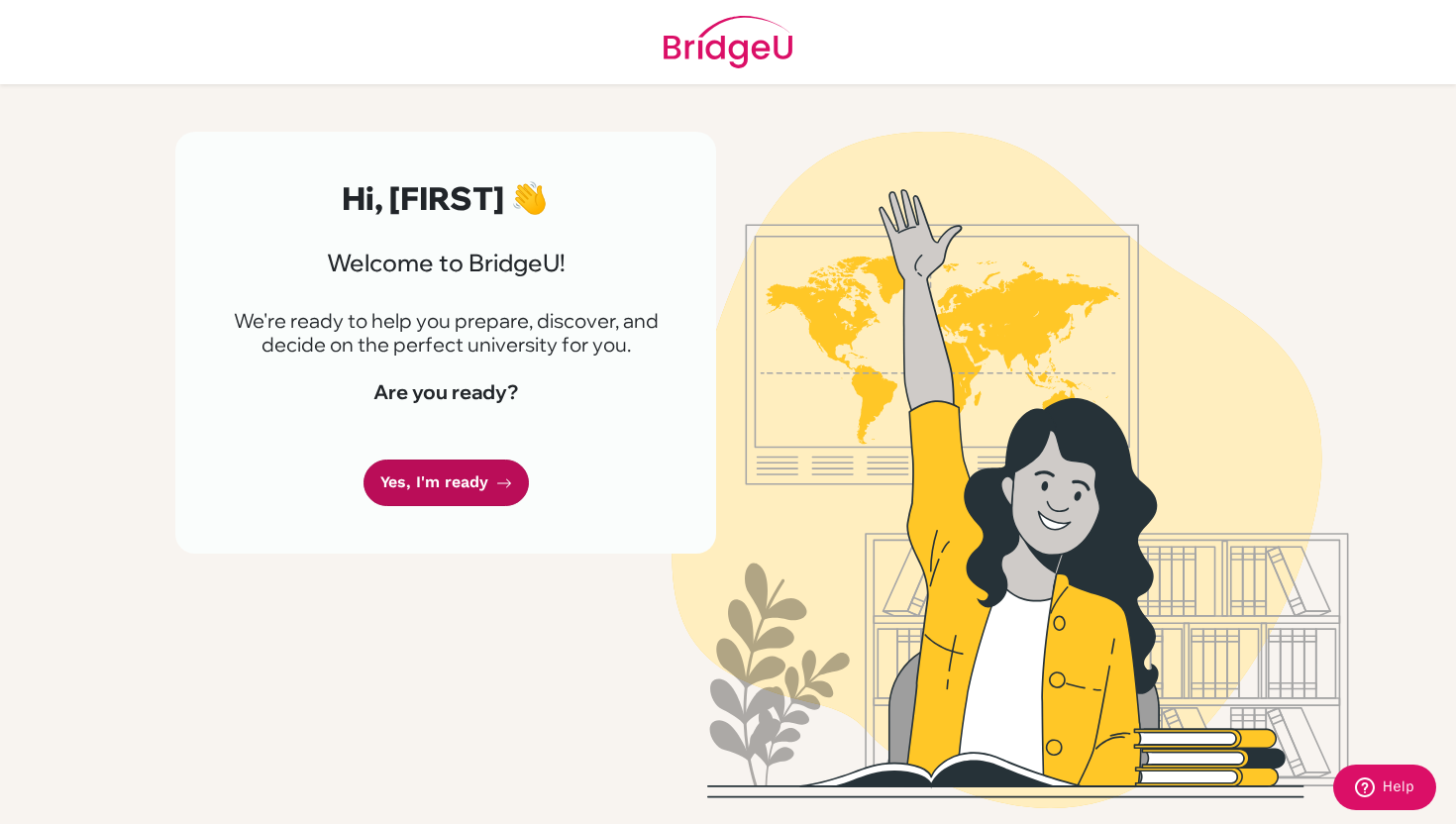 click on "Yes, I'm ready" at bounding box center (446, 482) 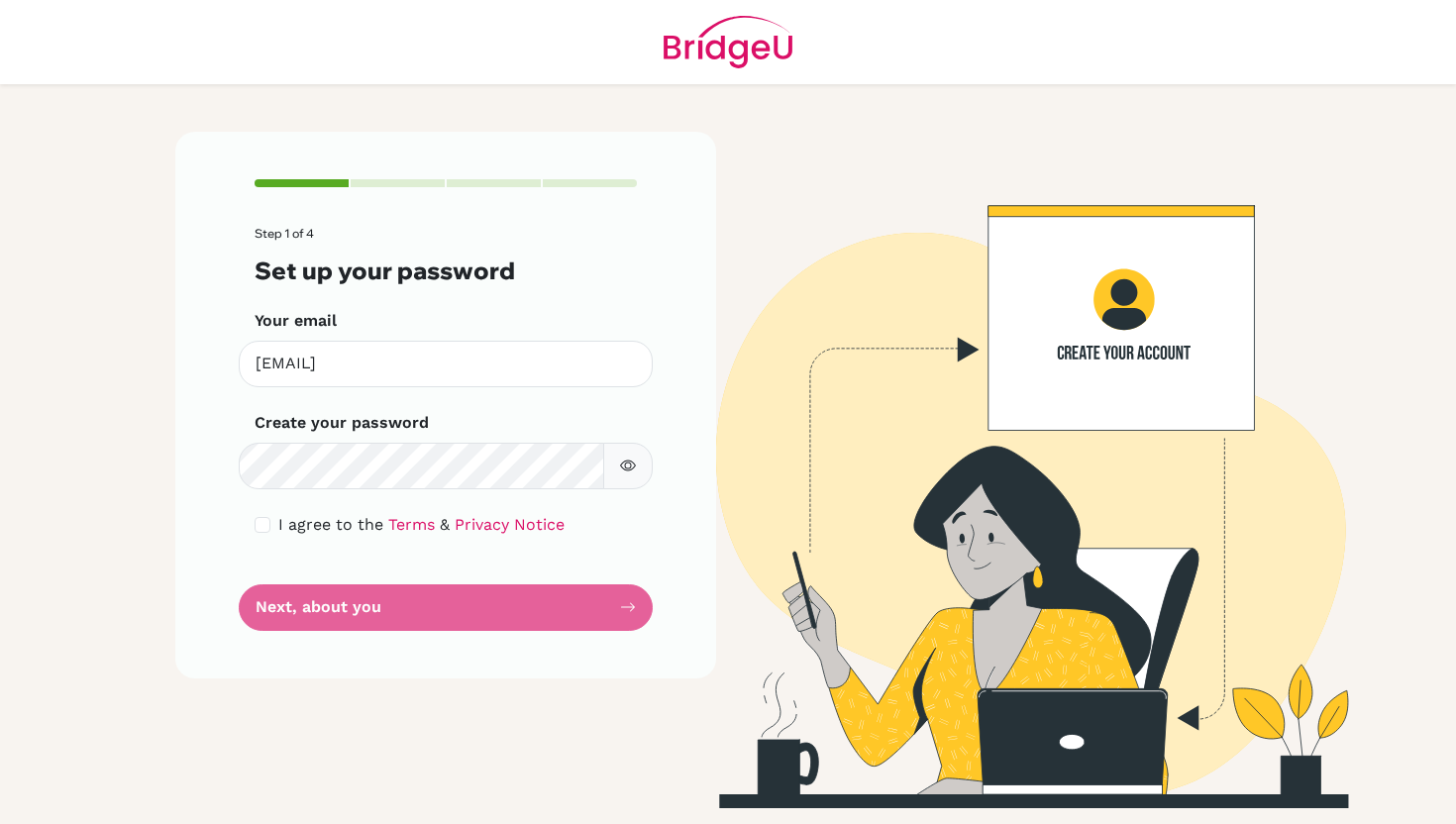 scroll, scrollTop: 0, scrollLeft: 0, axis: both 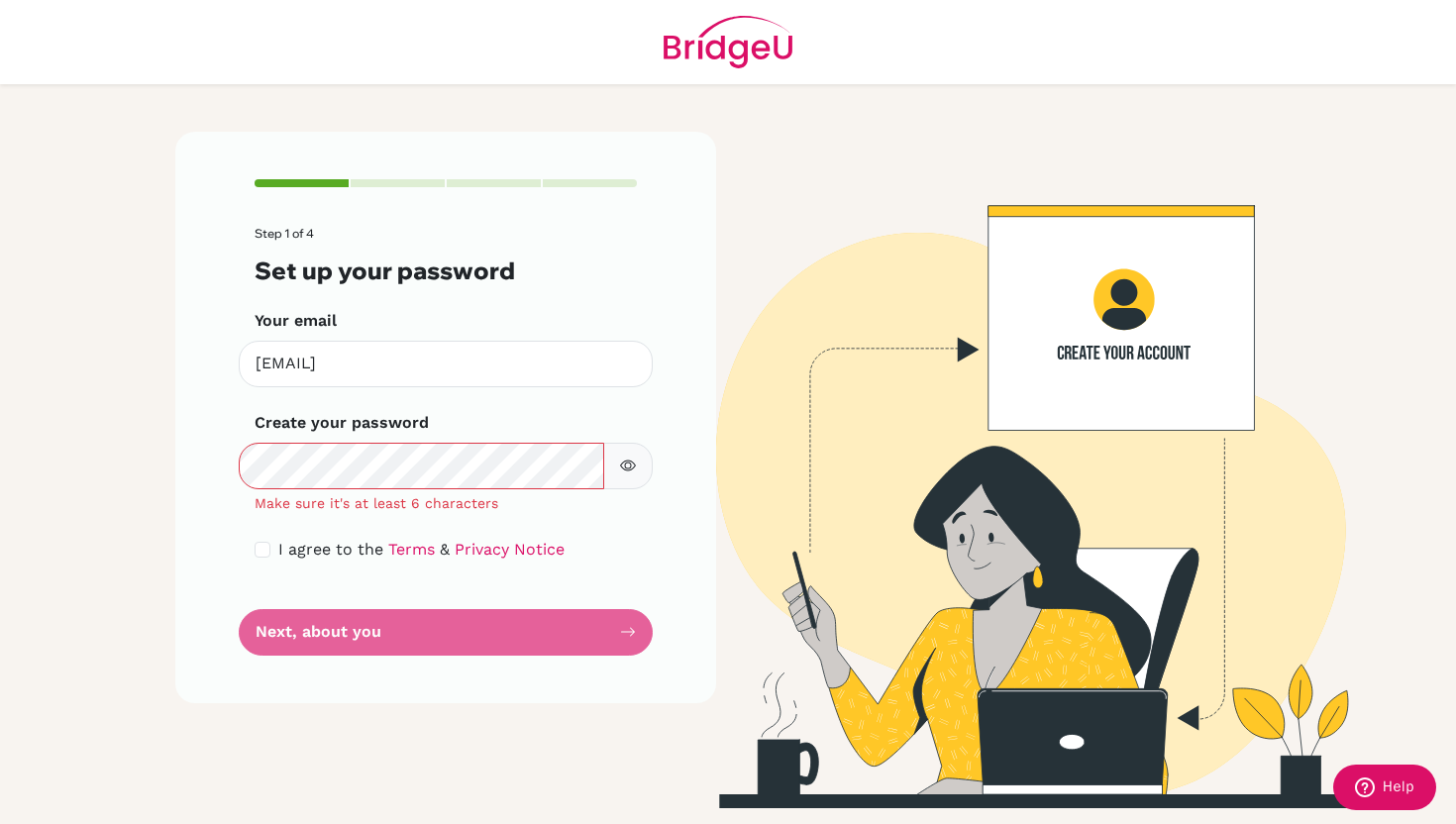 click 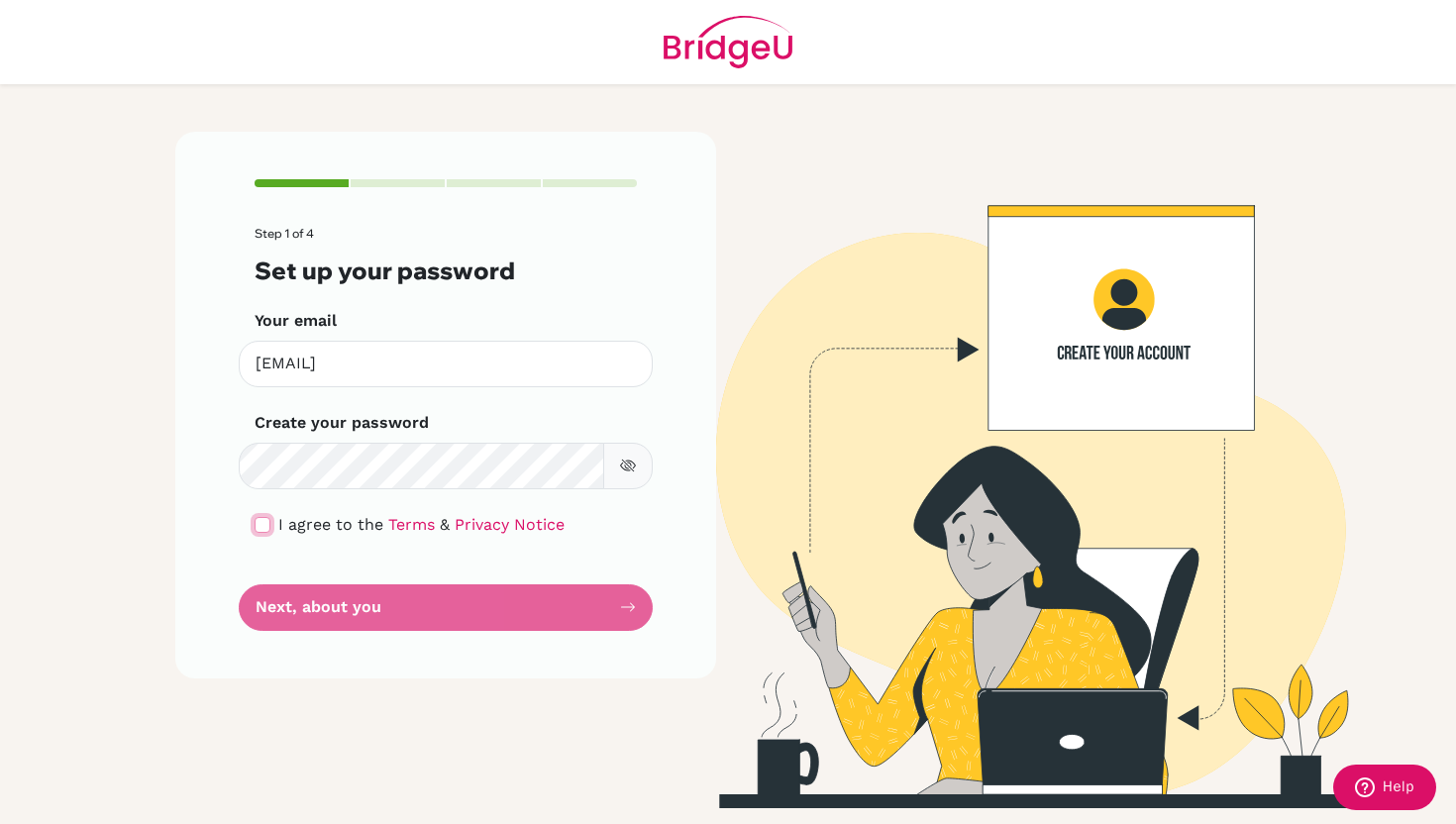 click at bounding box center [262, 525] 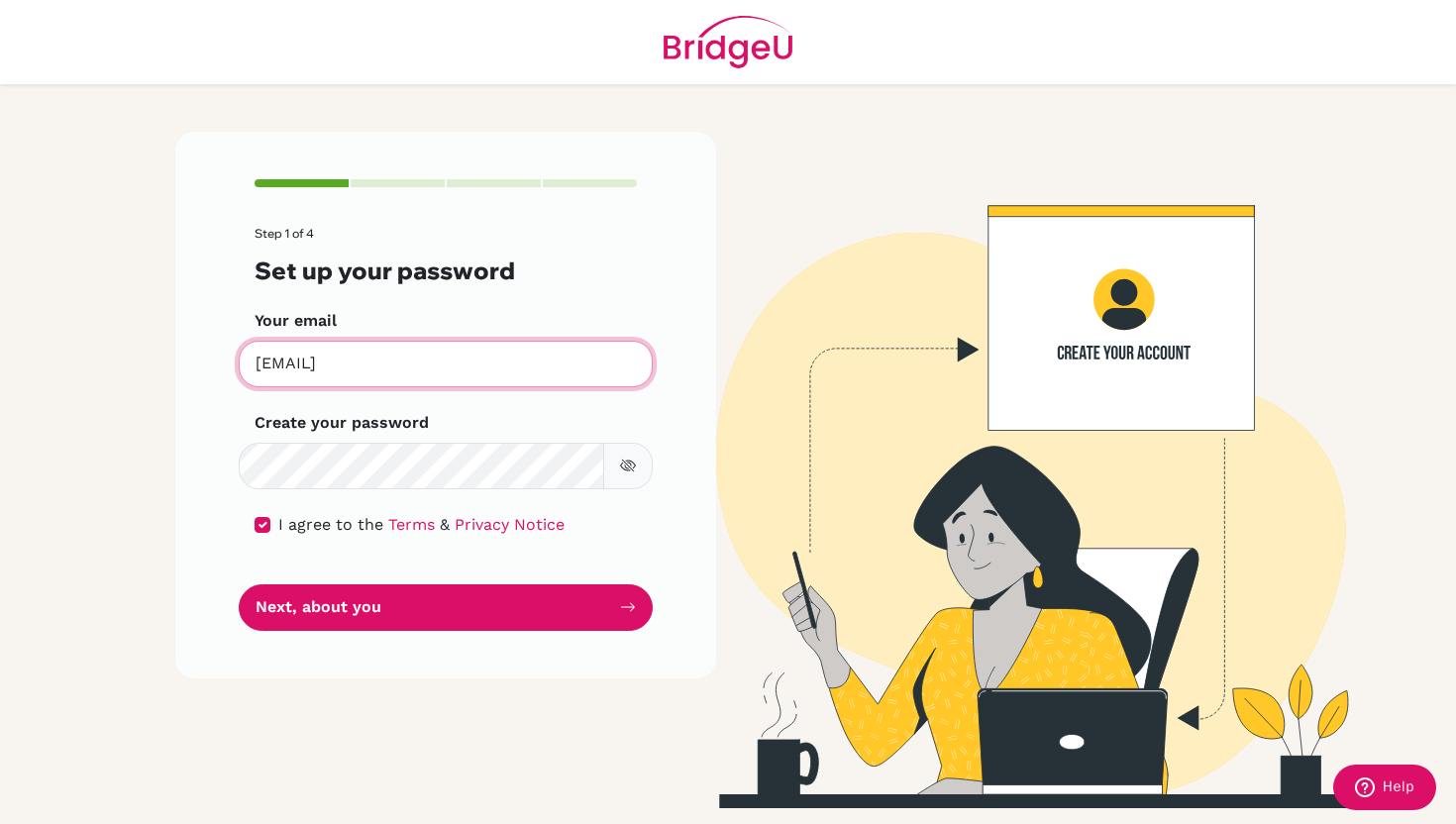 click on "[EMAIL]" at bounding box center [446, 363] 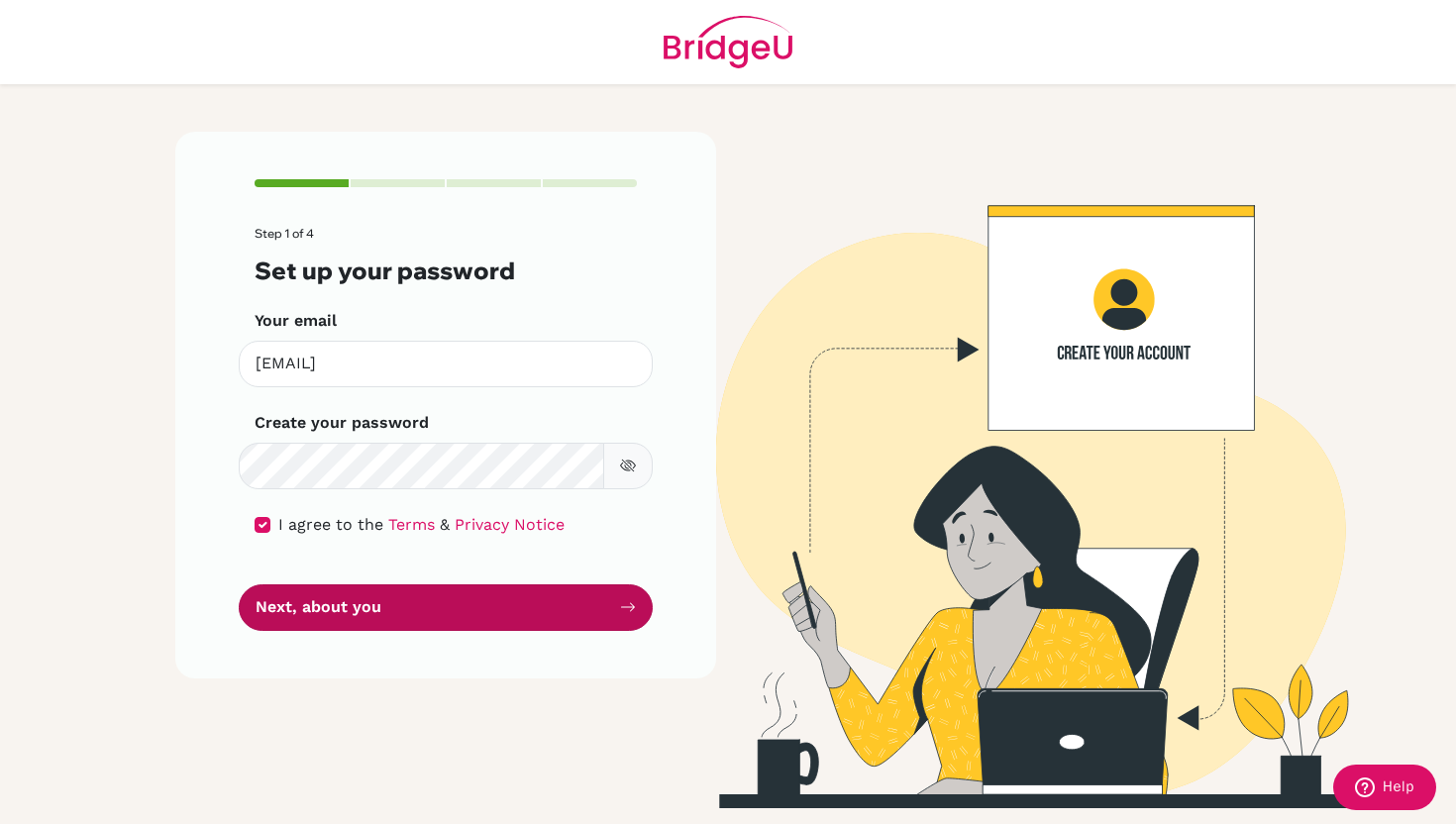 click on "Next, about you" at bounding box center [446, 607] 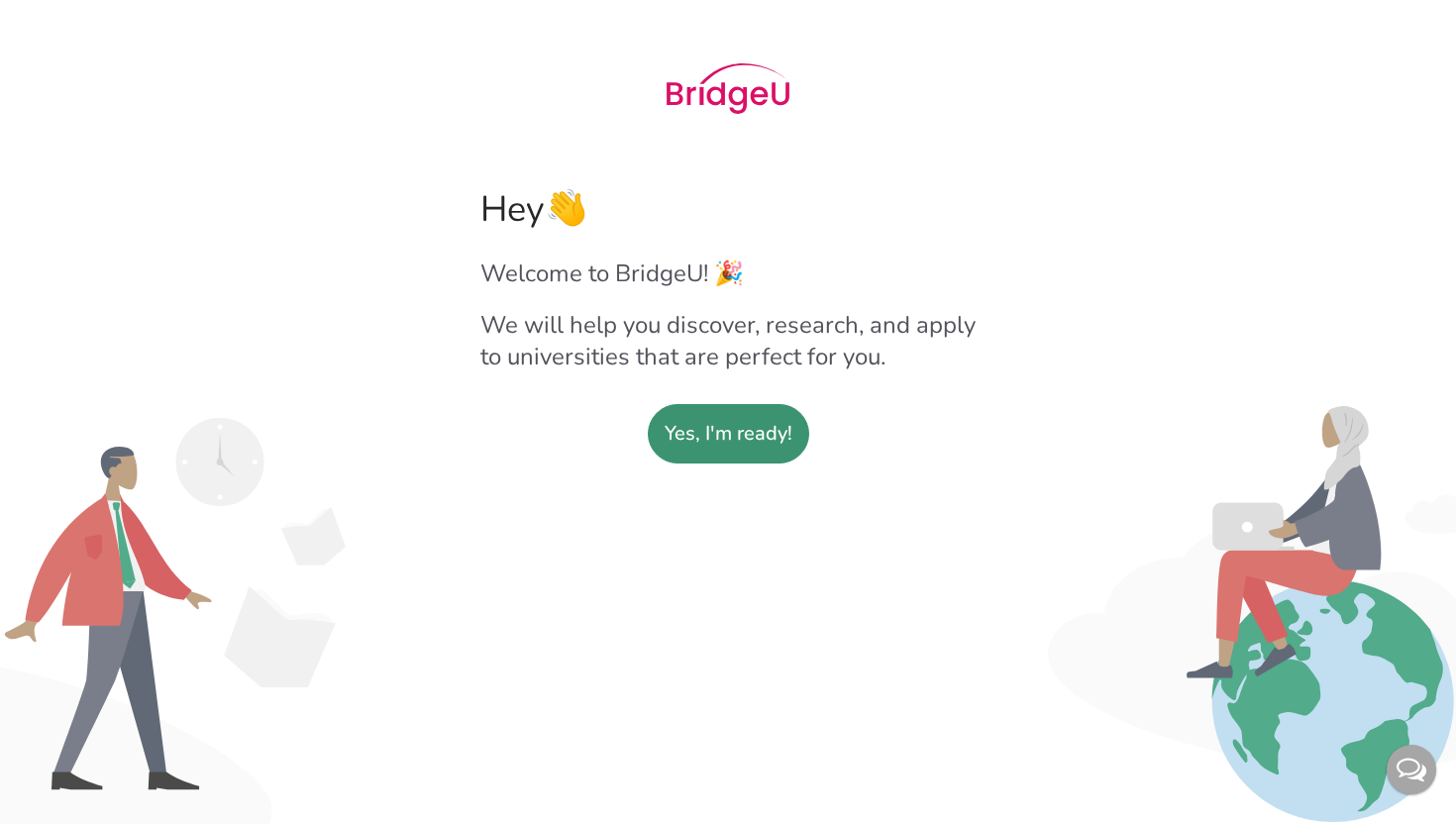 scroll, scrollTop: 0, scrollLeft: 0, axis: both 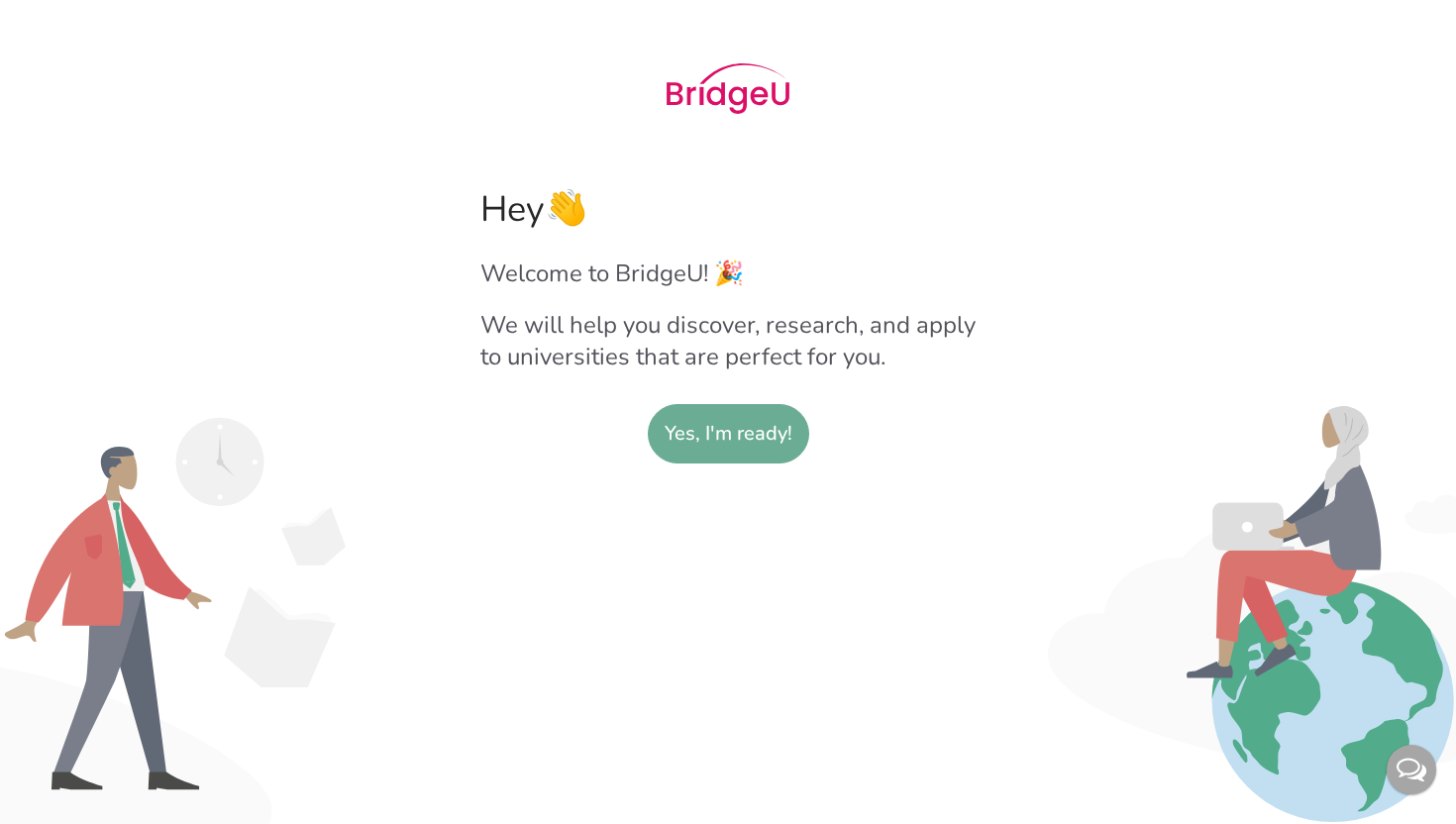 click on "Yes, I'm ready!" at bounding box center (728, 434) 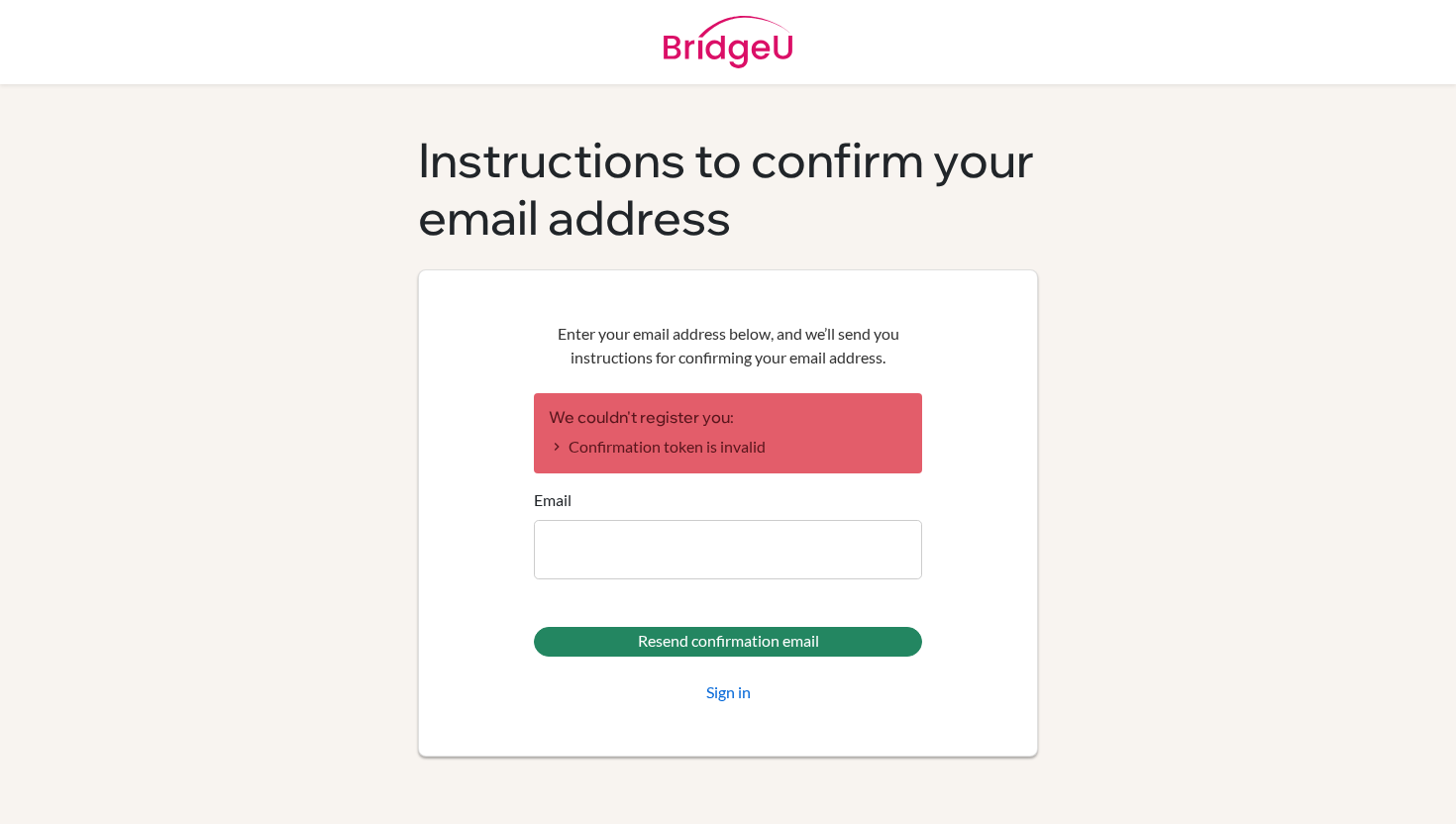 scroll, scrollTop: 0, scrollLeft: 0, axis: both 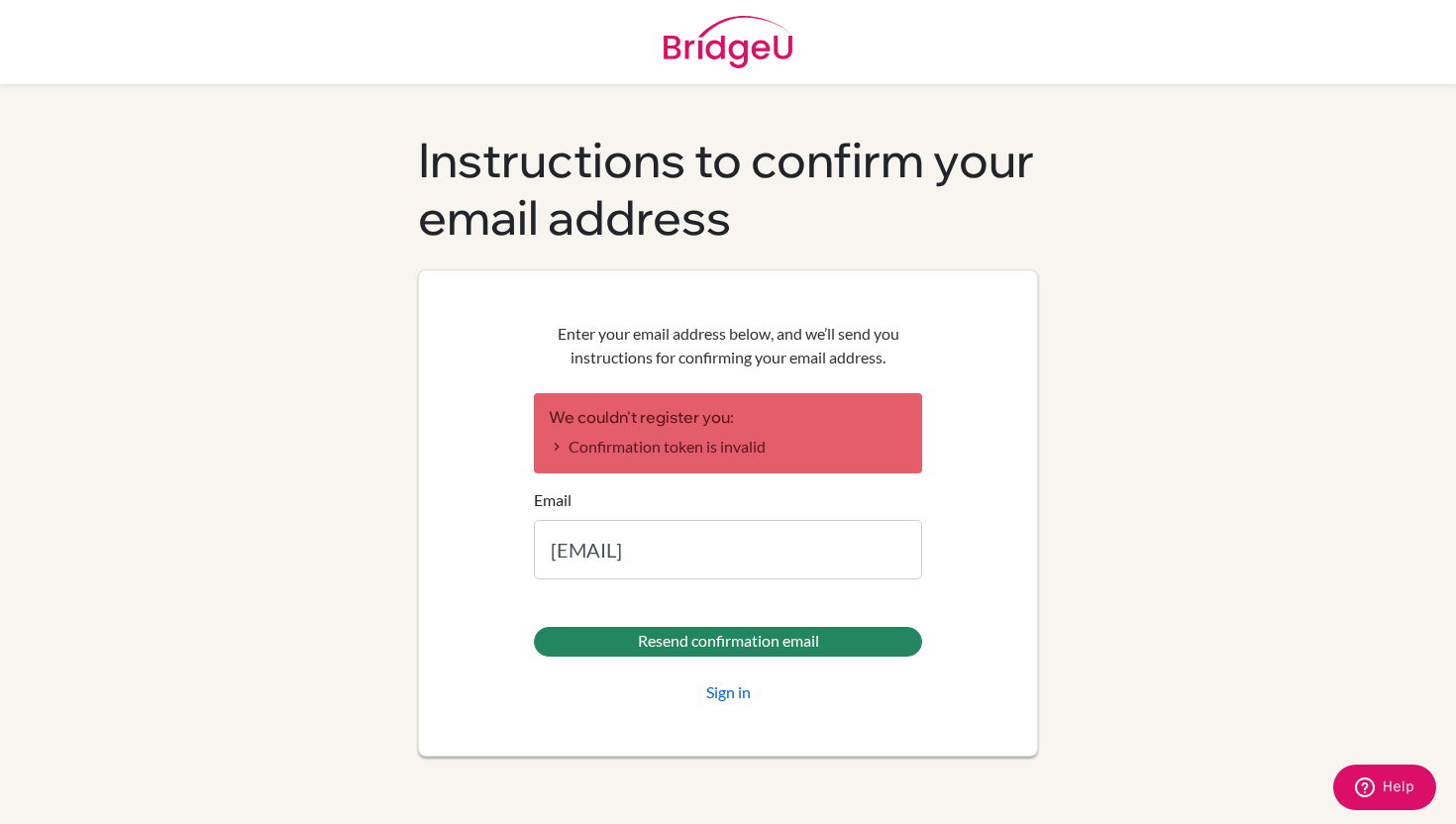 type on "[EMAIL]" 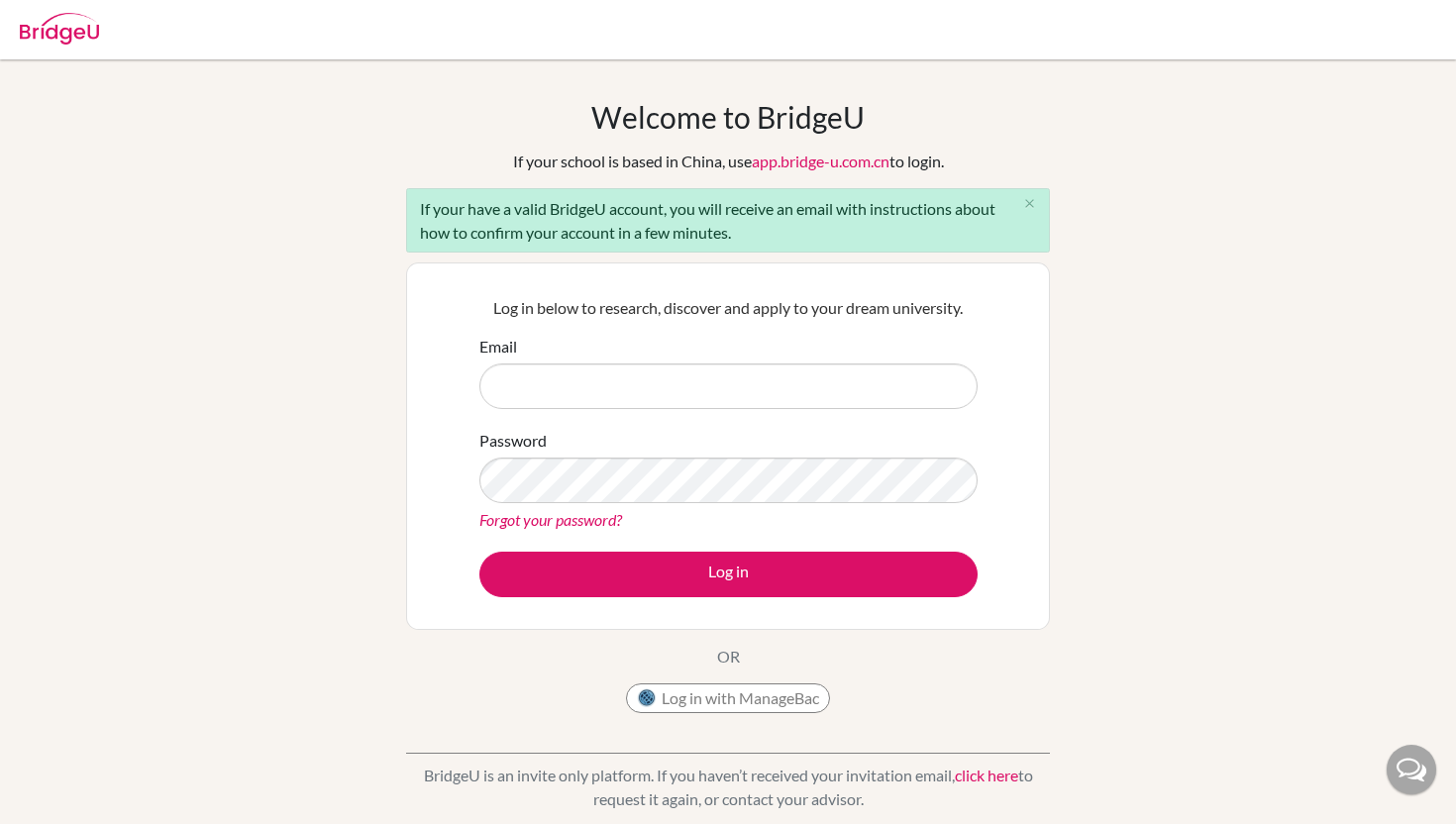 scroll, scrollTop: 0, scrollLeft: 0, axis: both 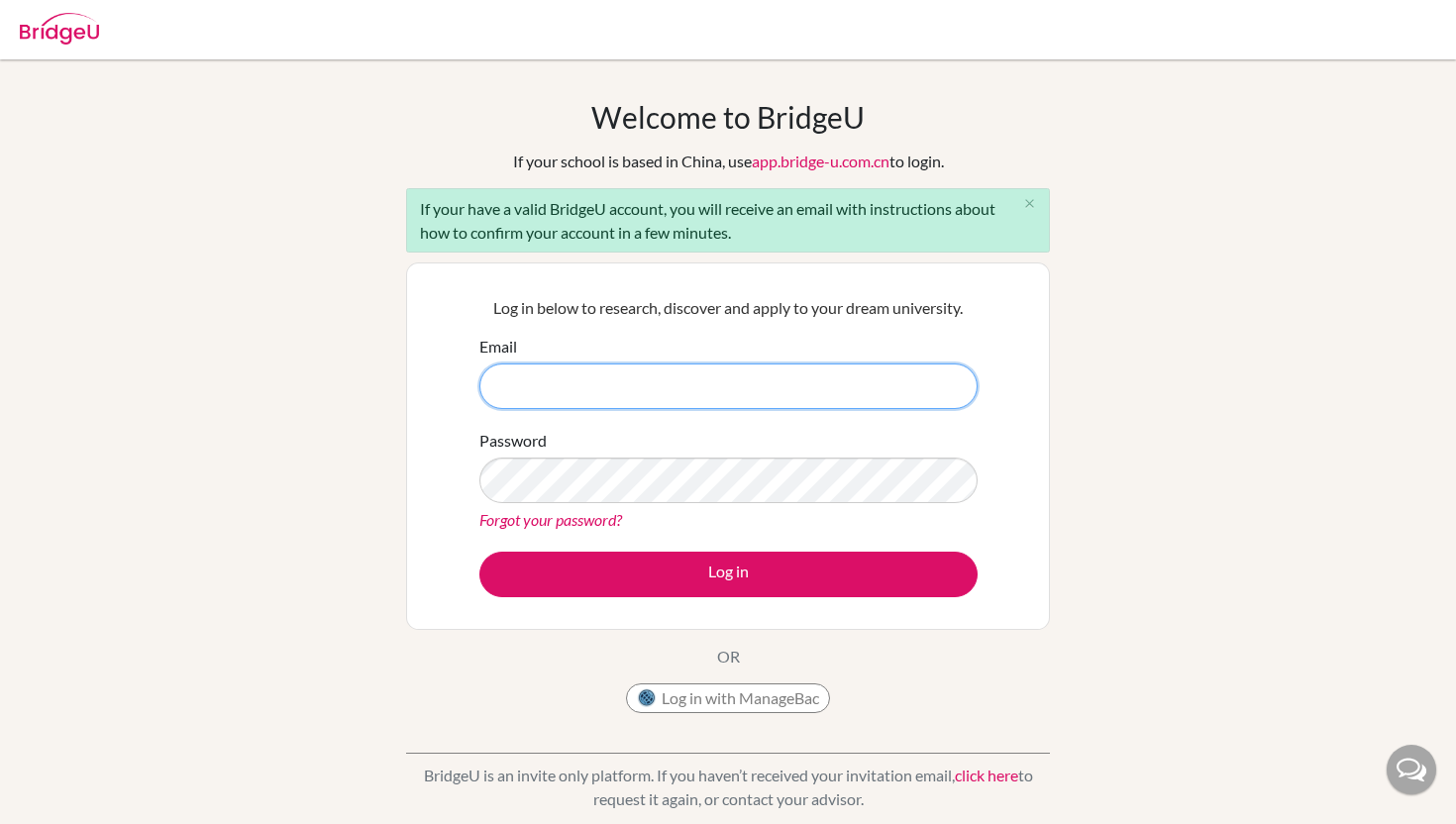 click on "Email" at bounding box center (728, 386) 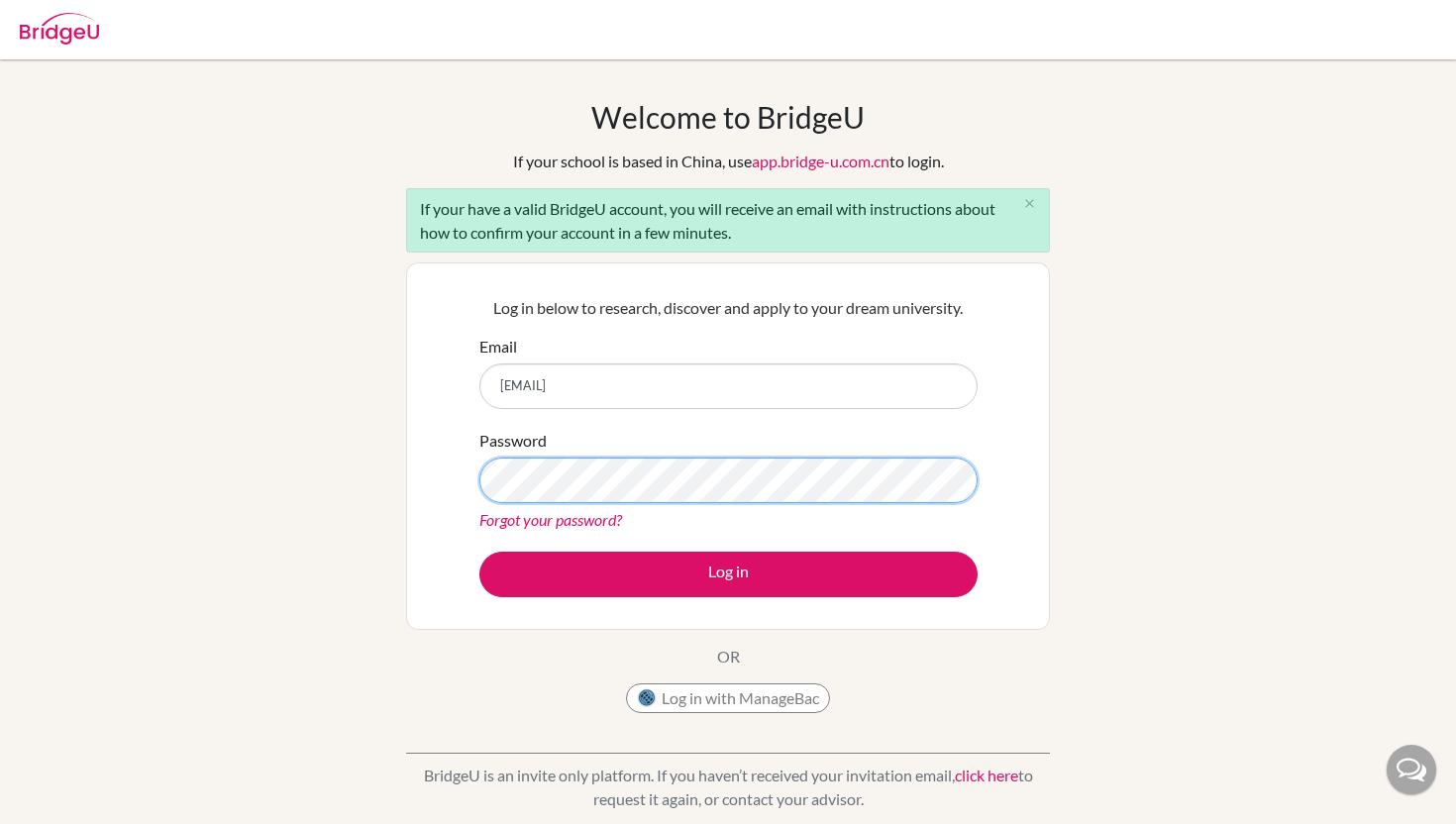 click on "Log in" at bounding box center (728, 574) 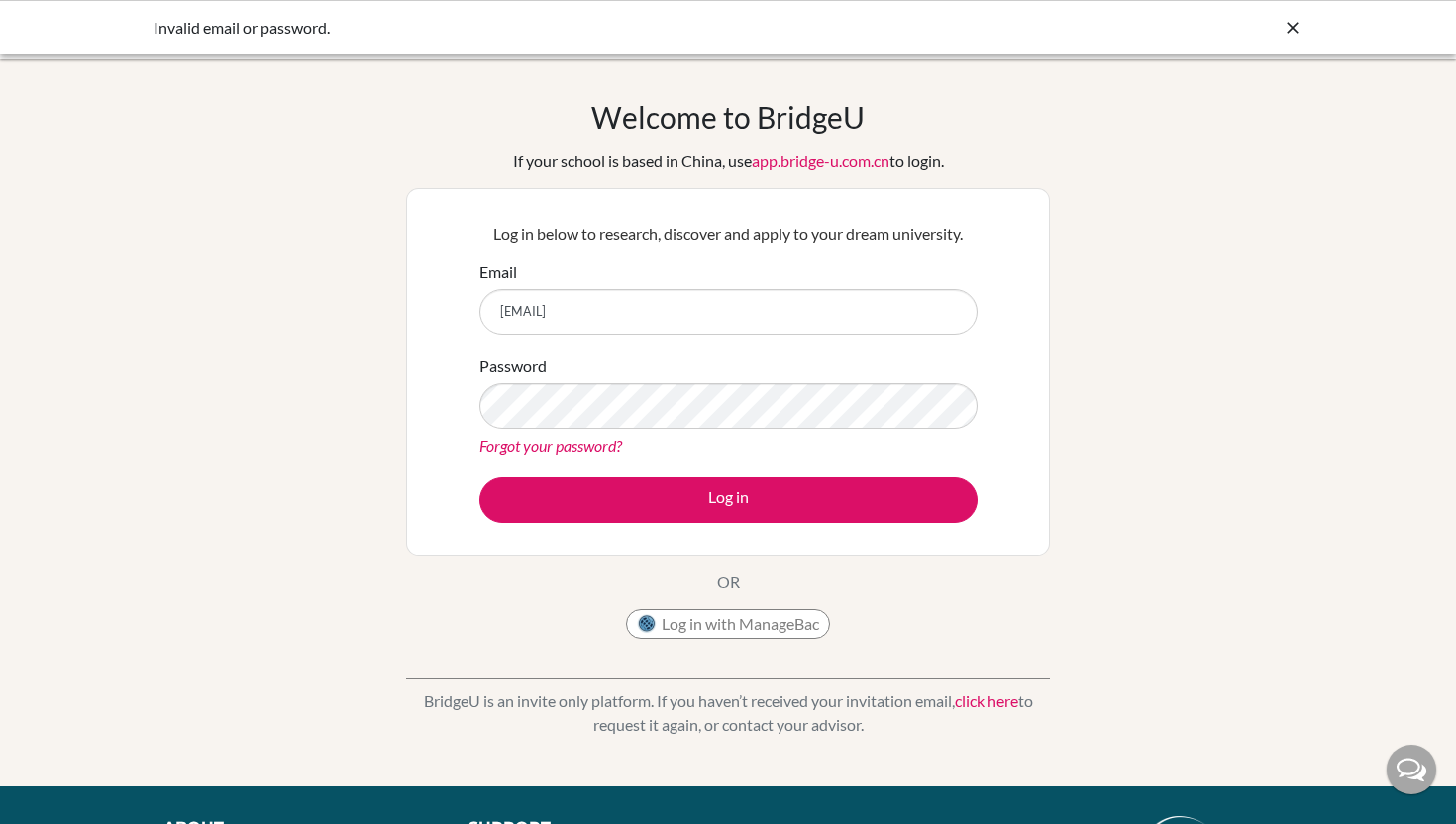 scroll, scrollTop: 0, scrollLeft: 0, axis: both 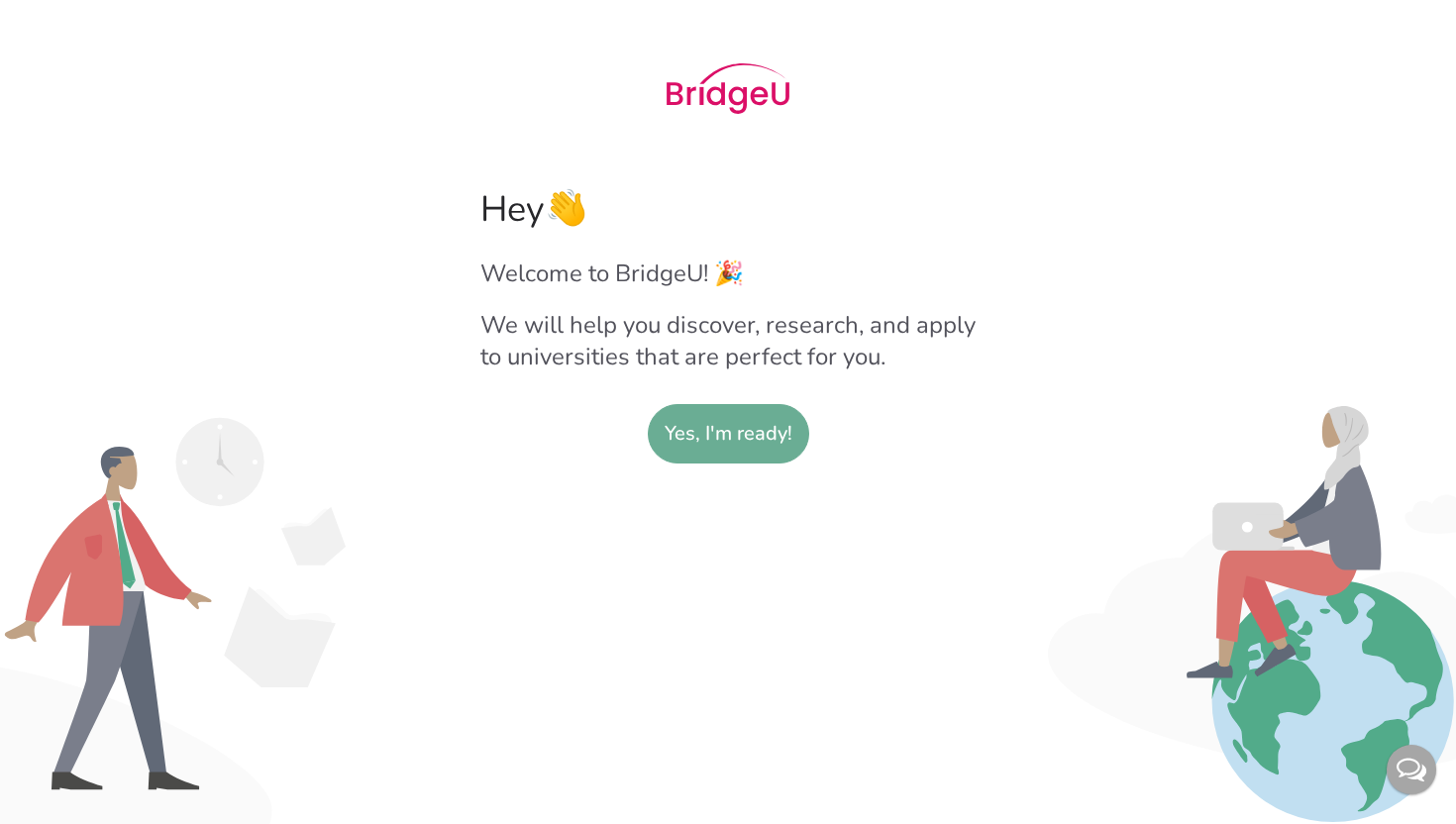 click on "Yes, I'm ready!" at bounding box center [728, 434] 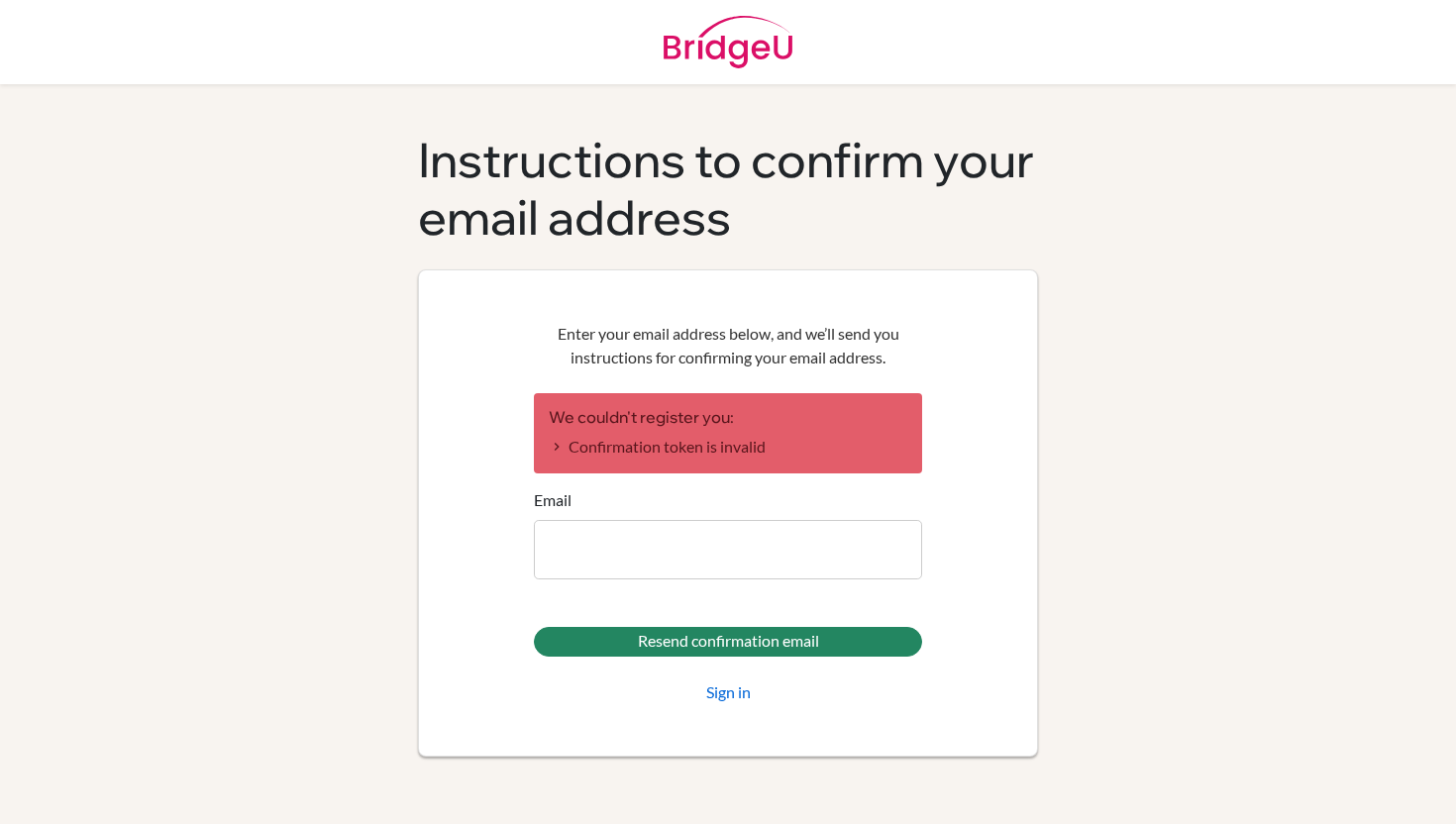 scroll, scrollTop: 0, scrollLeft: 0, axis: both 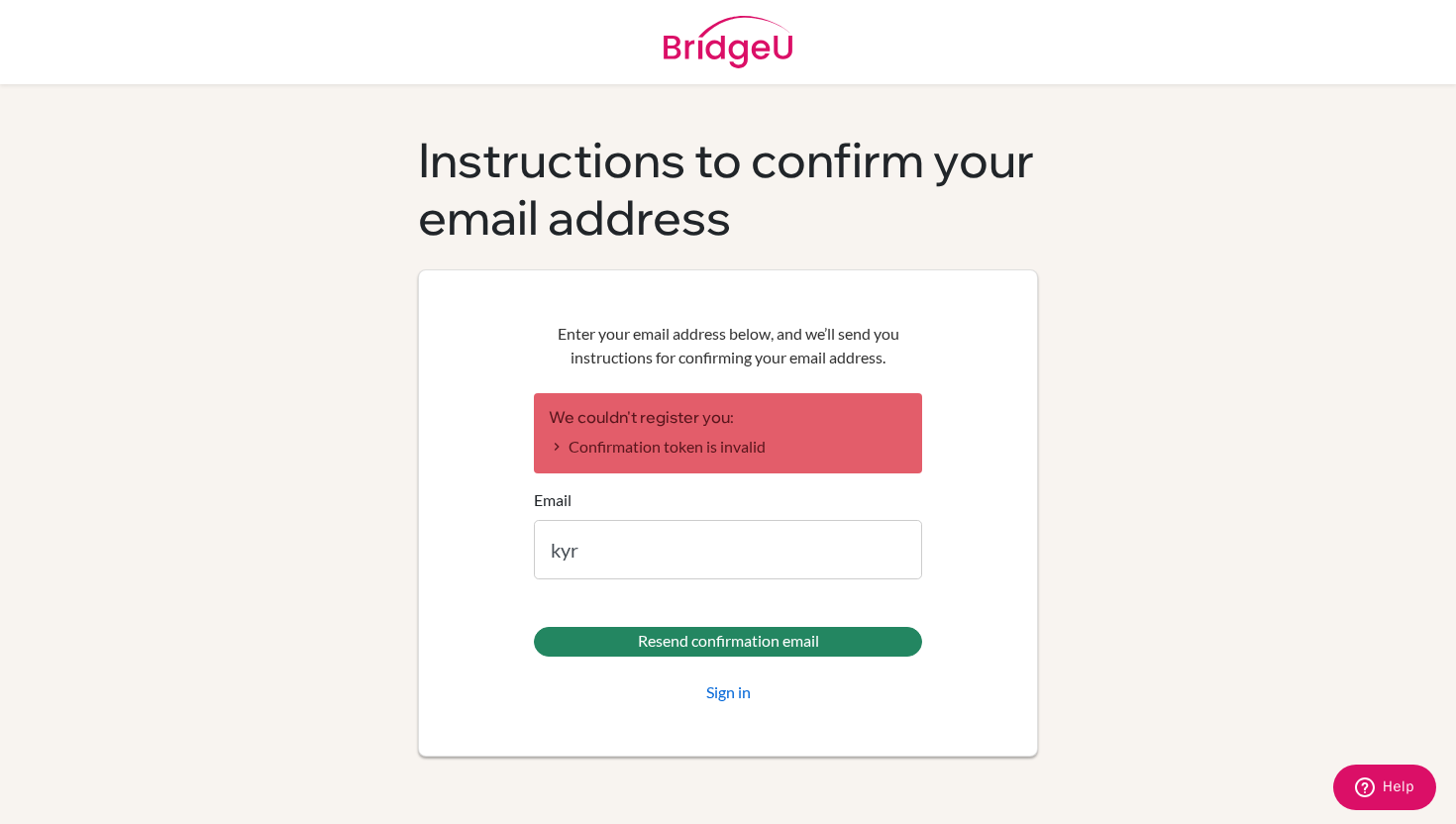 type on "[USERNAME]@example.com" 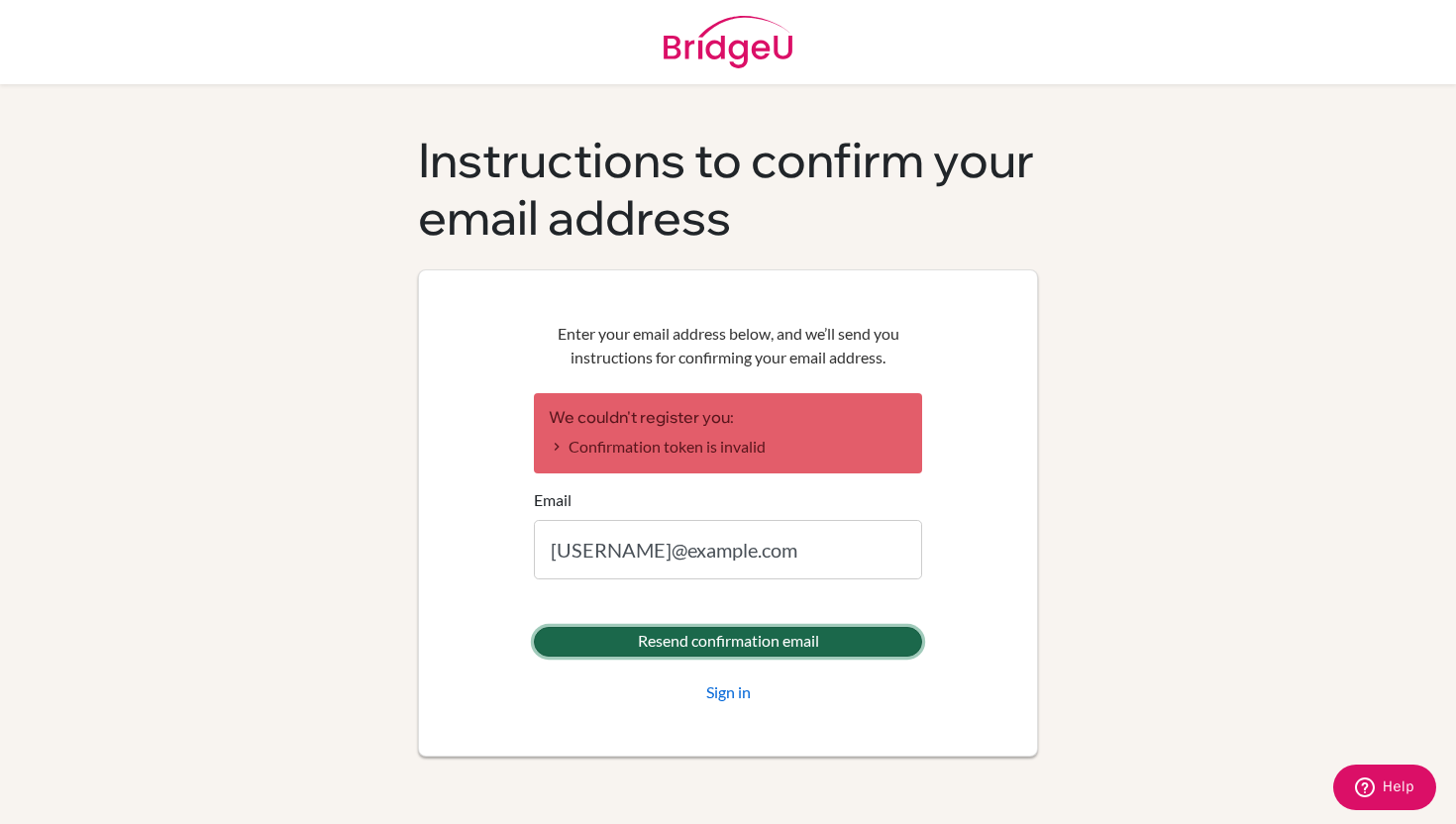 click on "Resend confirmation email" at bounding box center (728, 642) 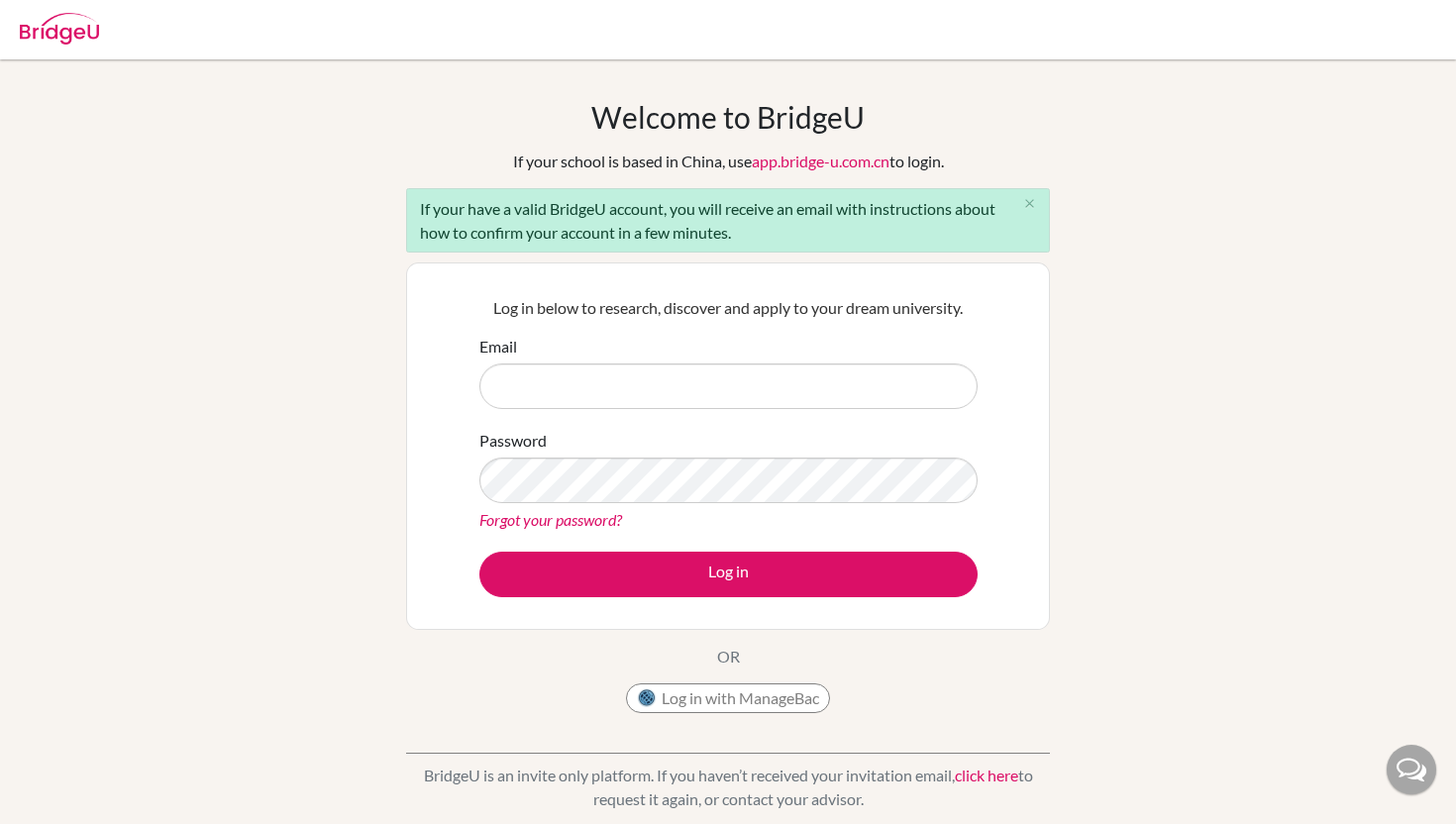 scroll, scrollTop: 0, scrollLeft: 0, axis: both 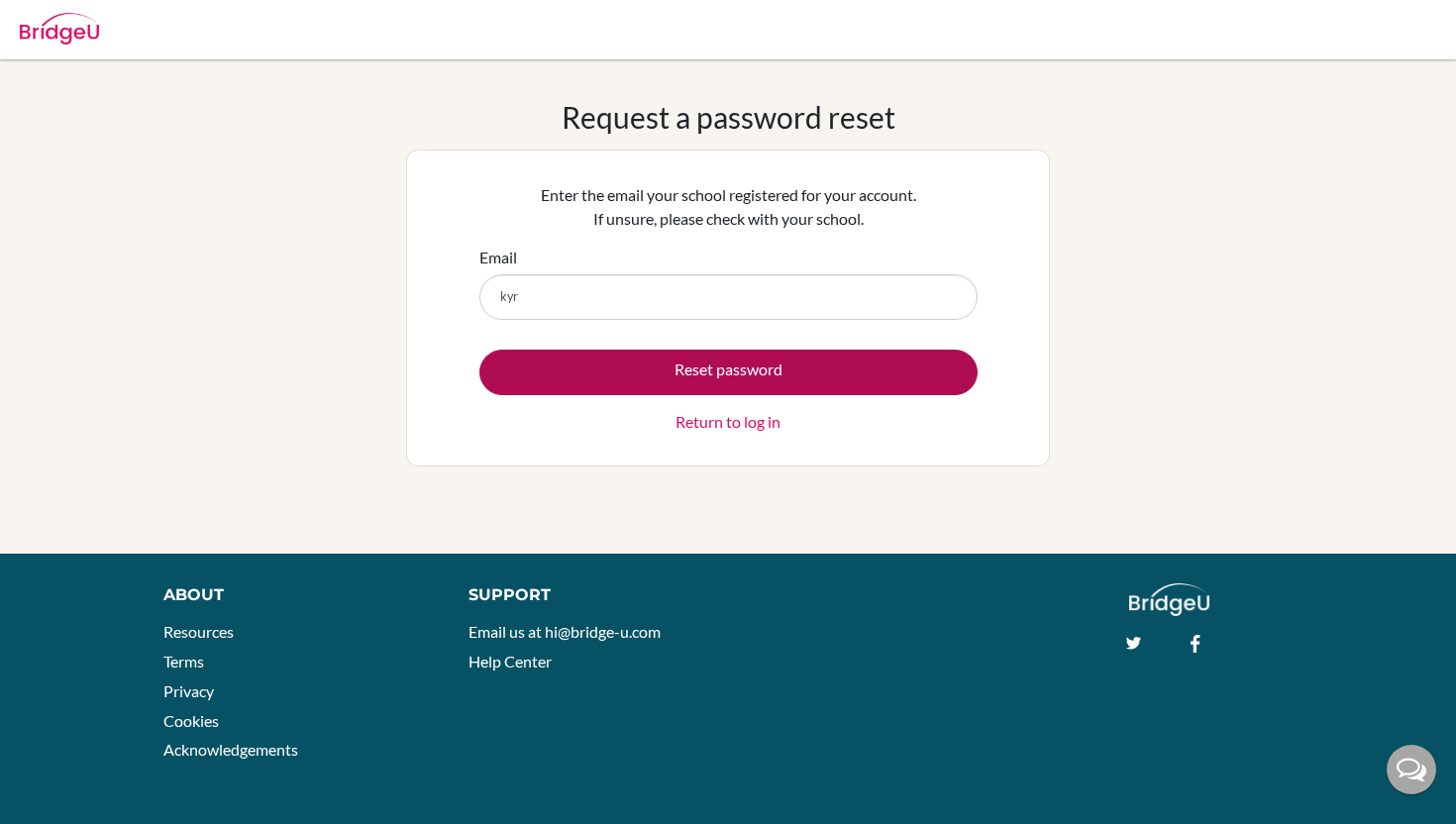 type on "[EMAIL]" 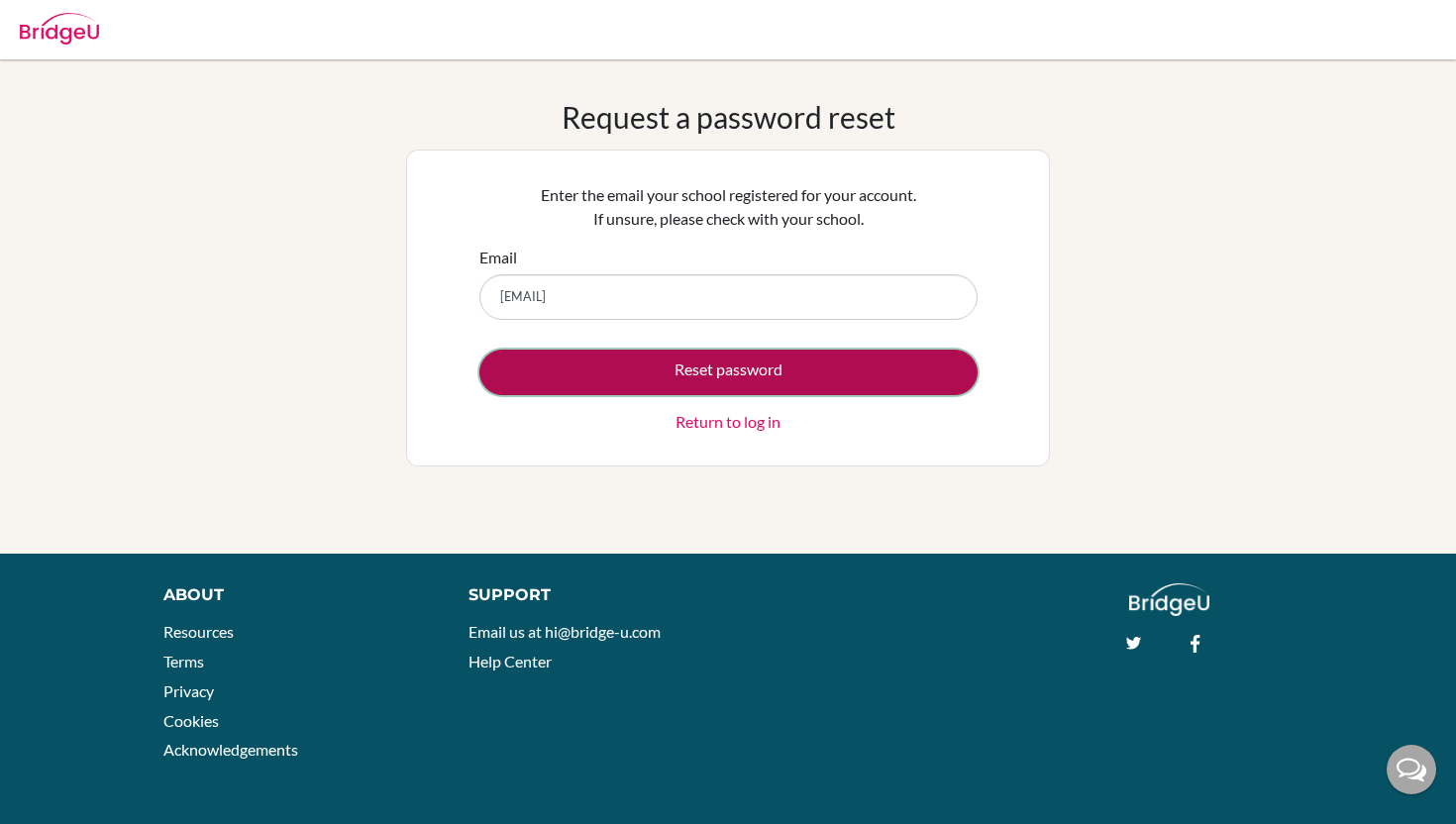 click on "Reset password" at bounding box center (728, 372) 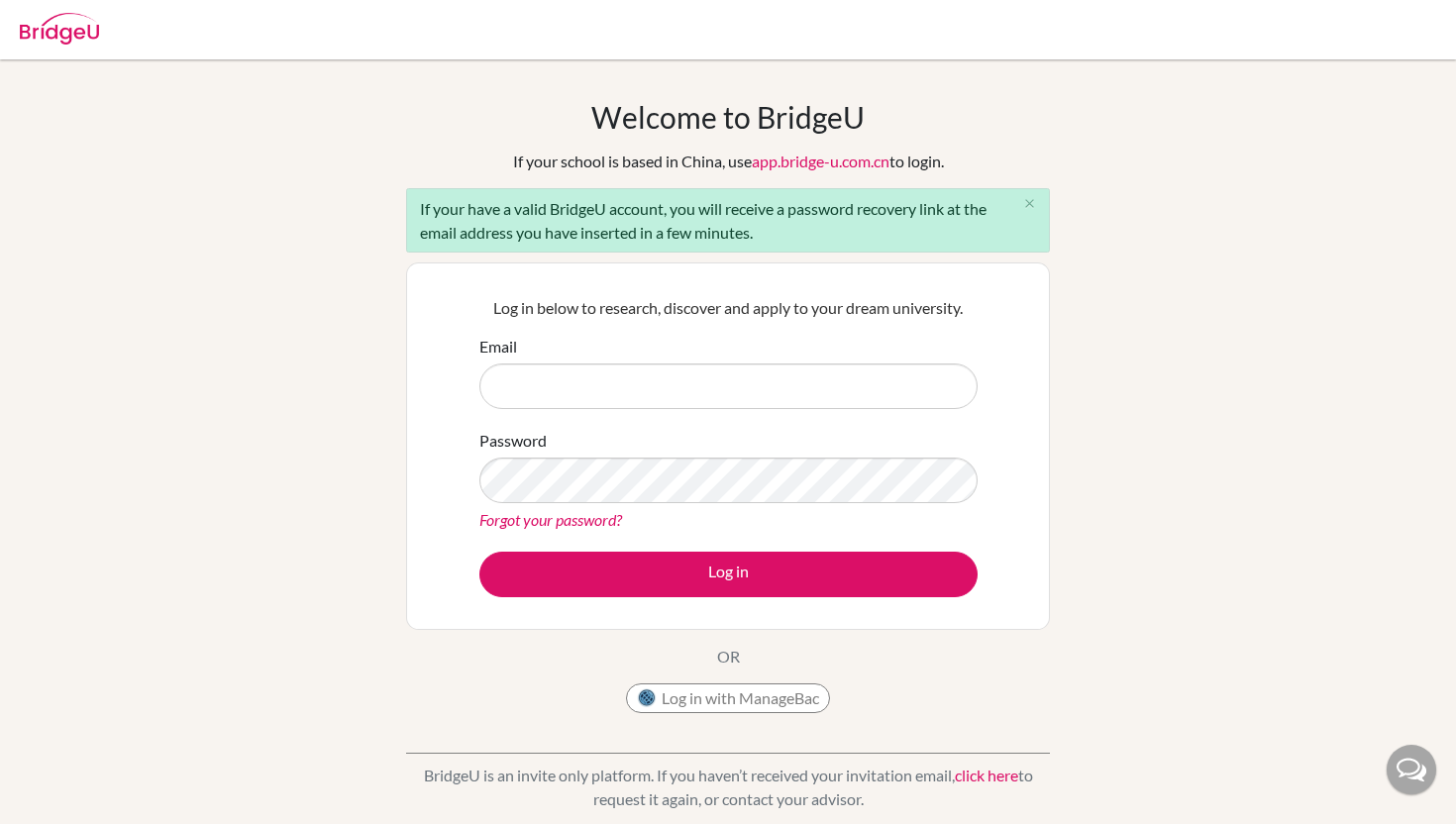 scroll, scrollTop: 0, scrollLeft: 0, axis: both 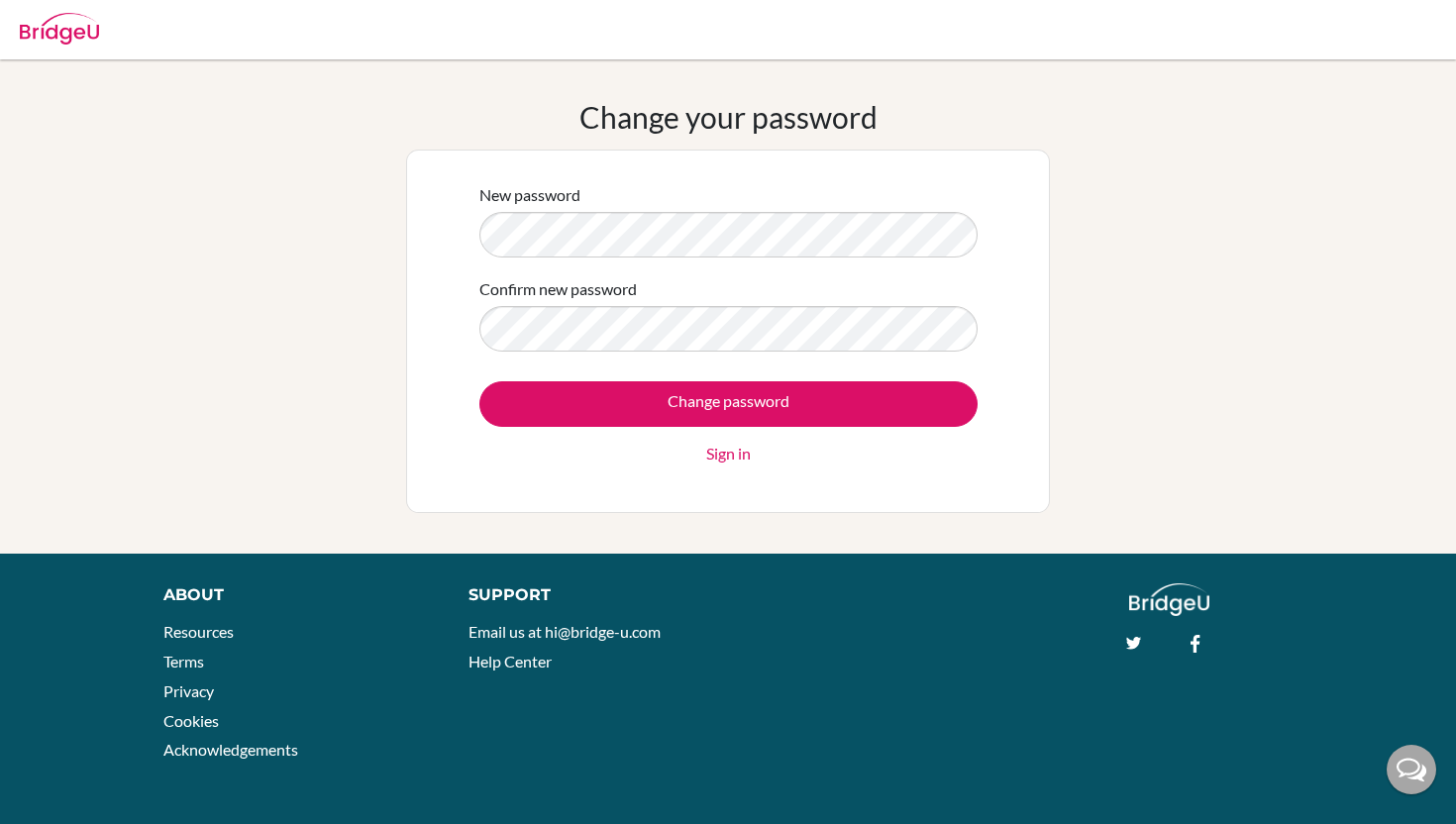click on "Change password" at bounding box center (728, 404) 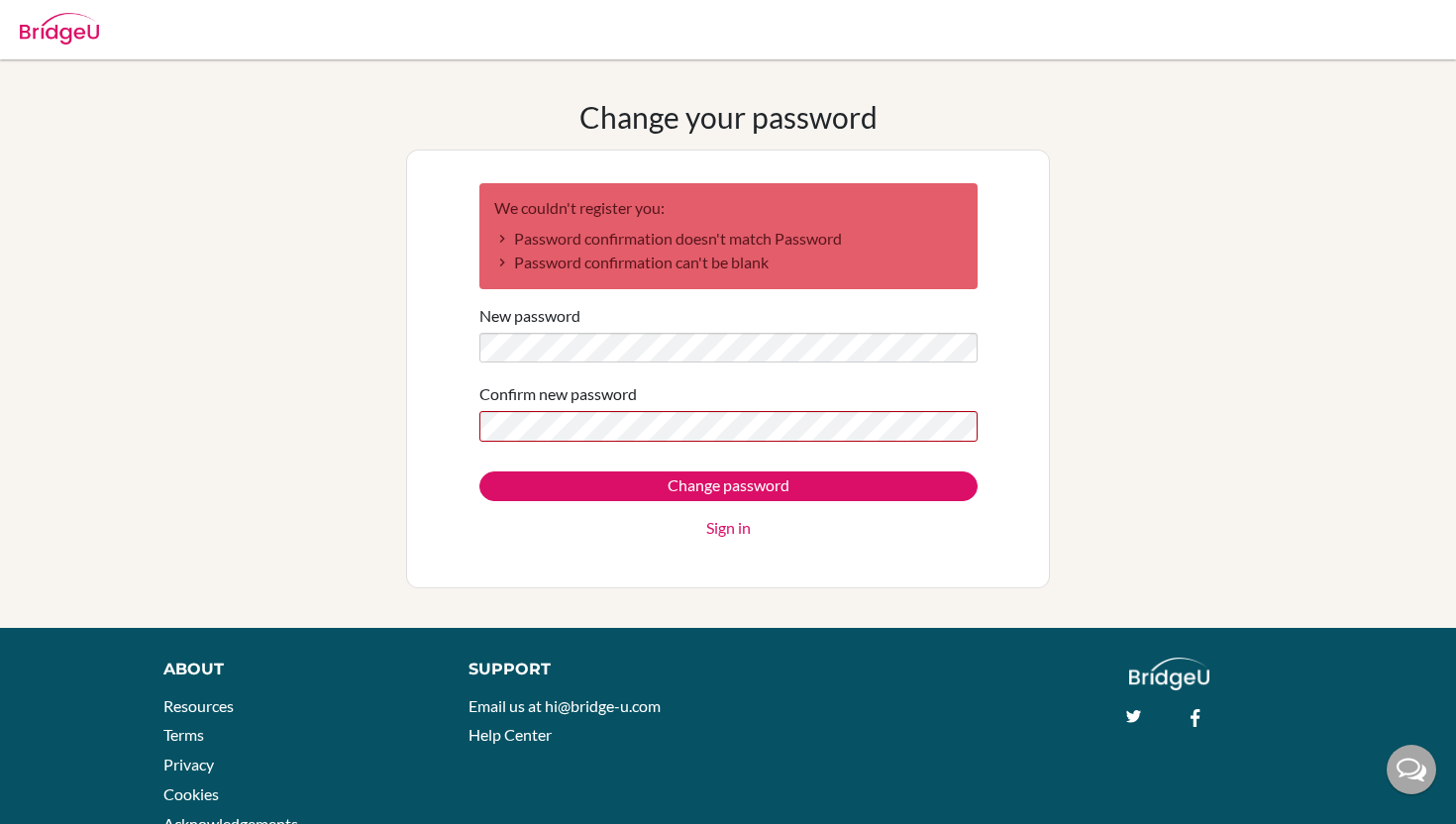 scroll, scrollTop: 0, scrollLeft: 0, axis: both 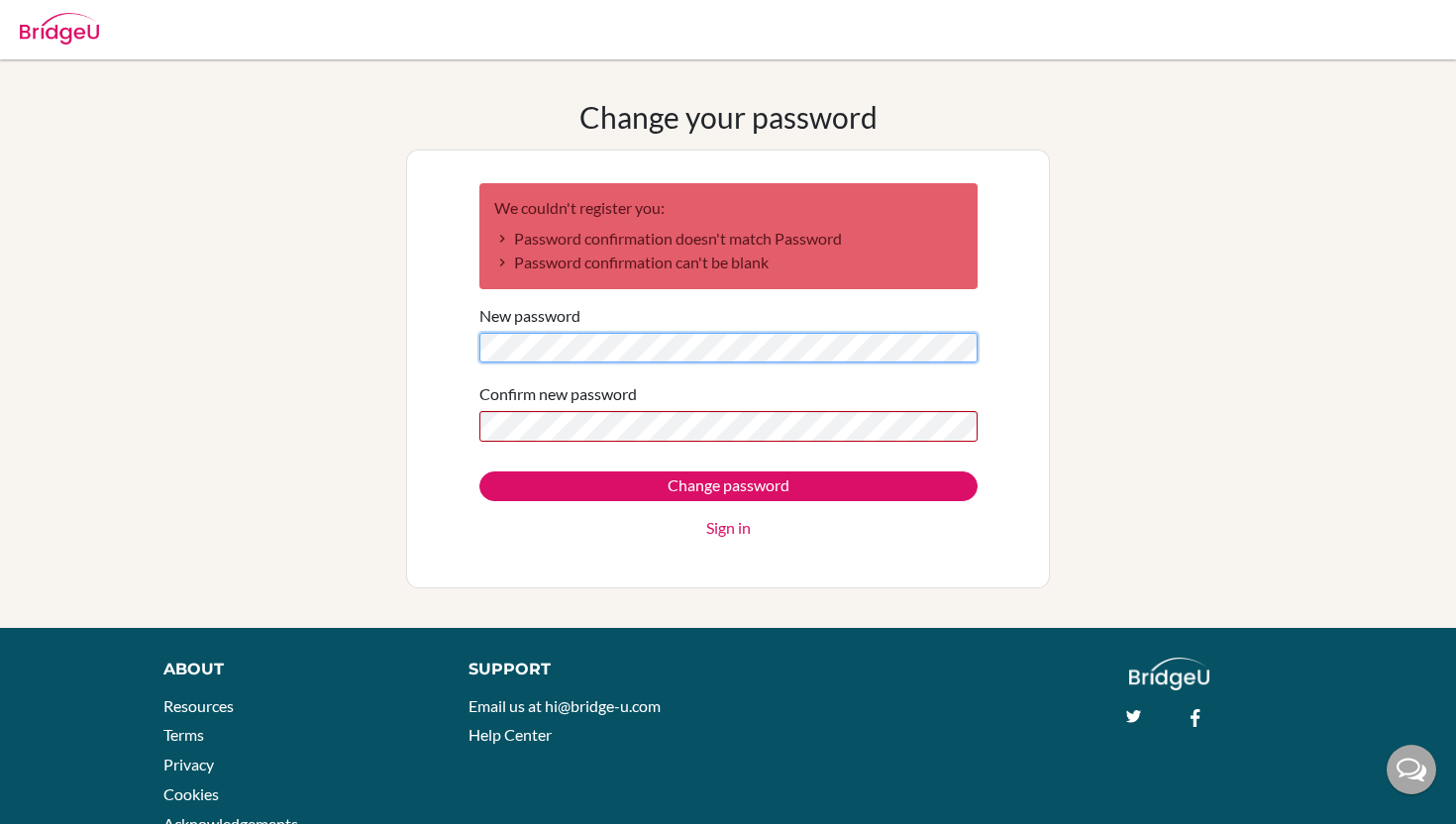 click on "Change your password
We couldn't register you:
Password confirmation doesn't match Password
Password confirmation can't be blank
New password
Confirm new password
Change password
Sign in" at bounding box center [728, 344] 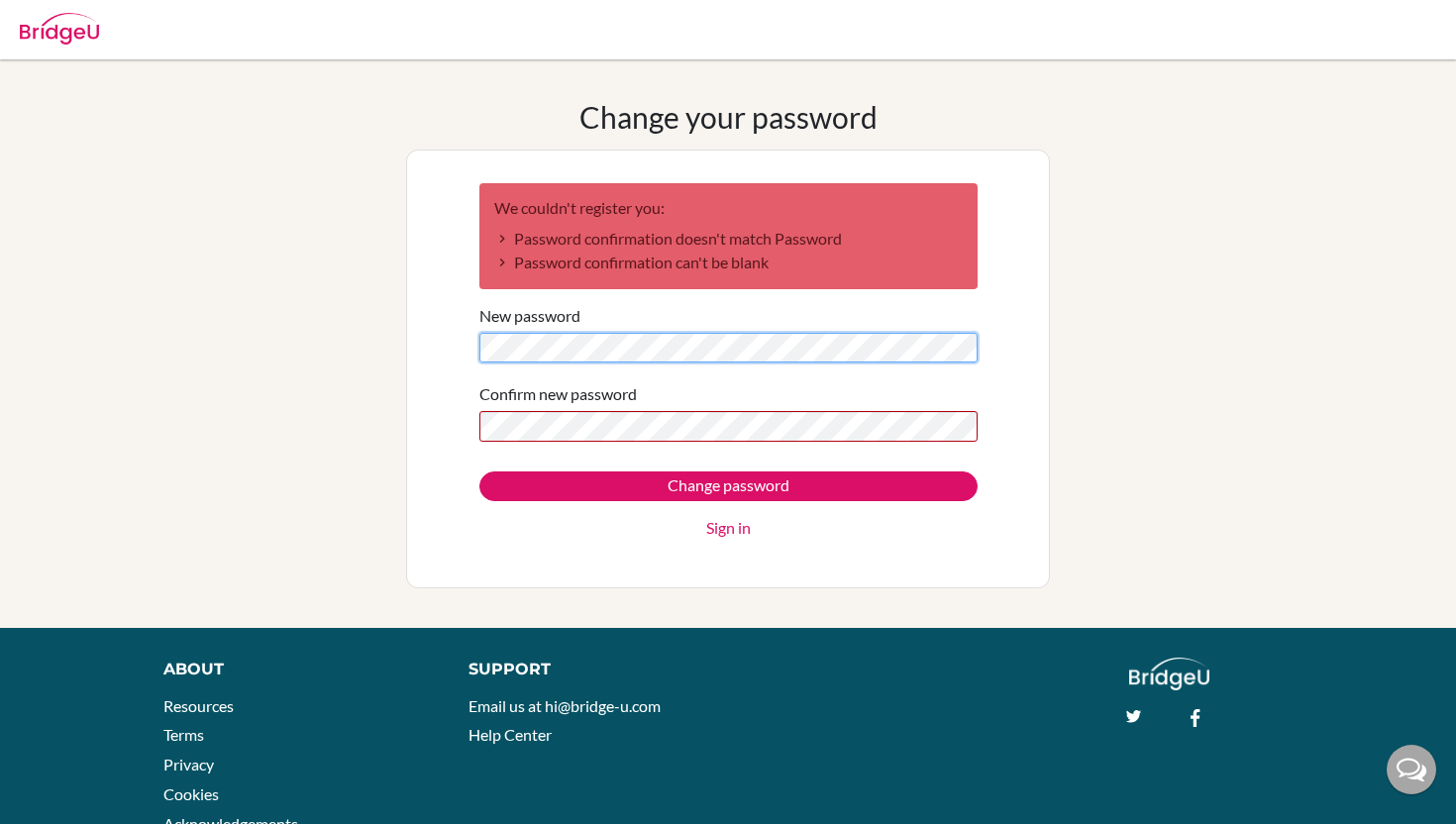 click on "Change password" at bounding box center (728, 486) 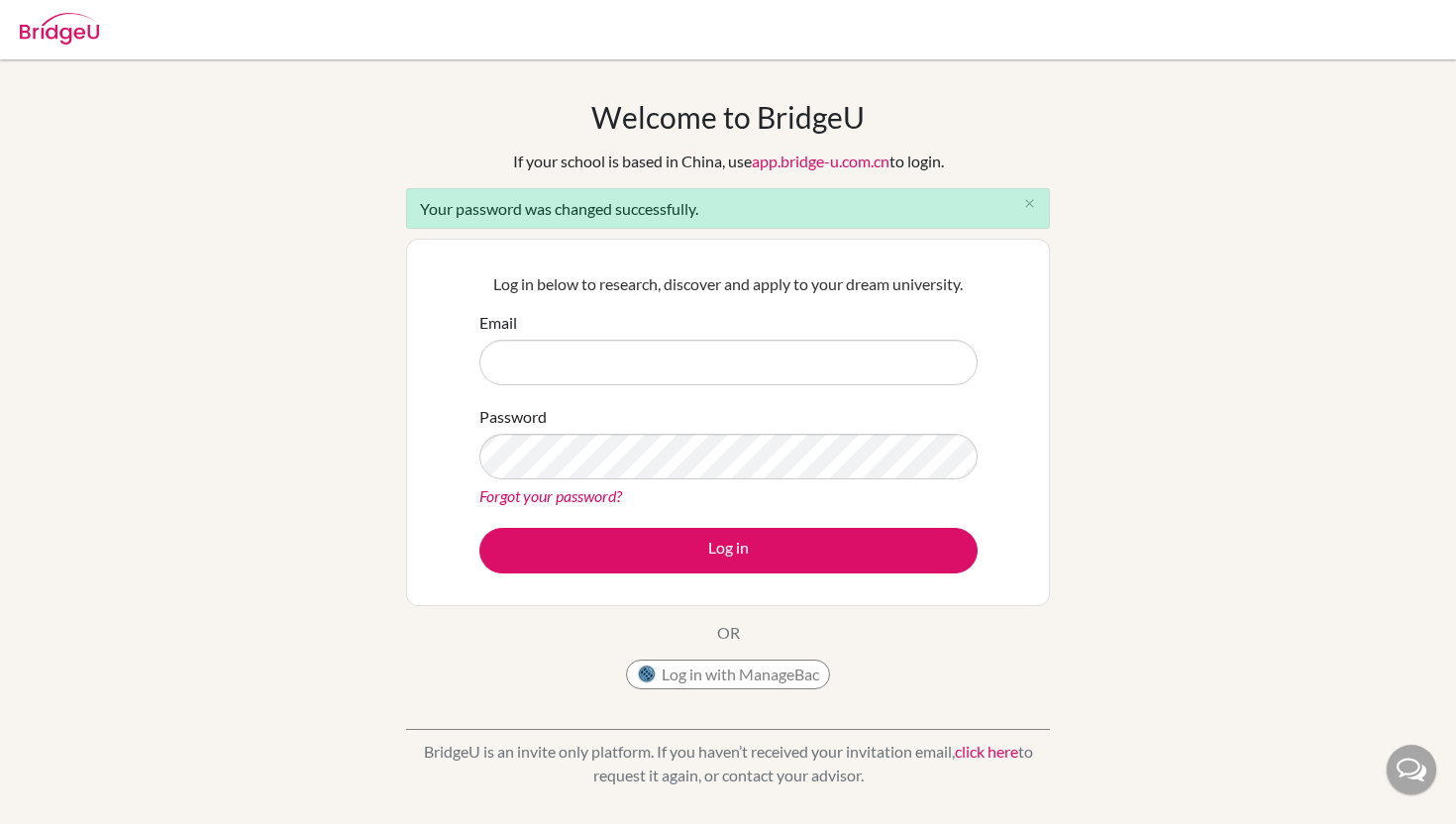 scroll, scrollTop: 0, scrollLeft: 0, axis: both 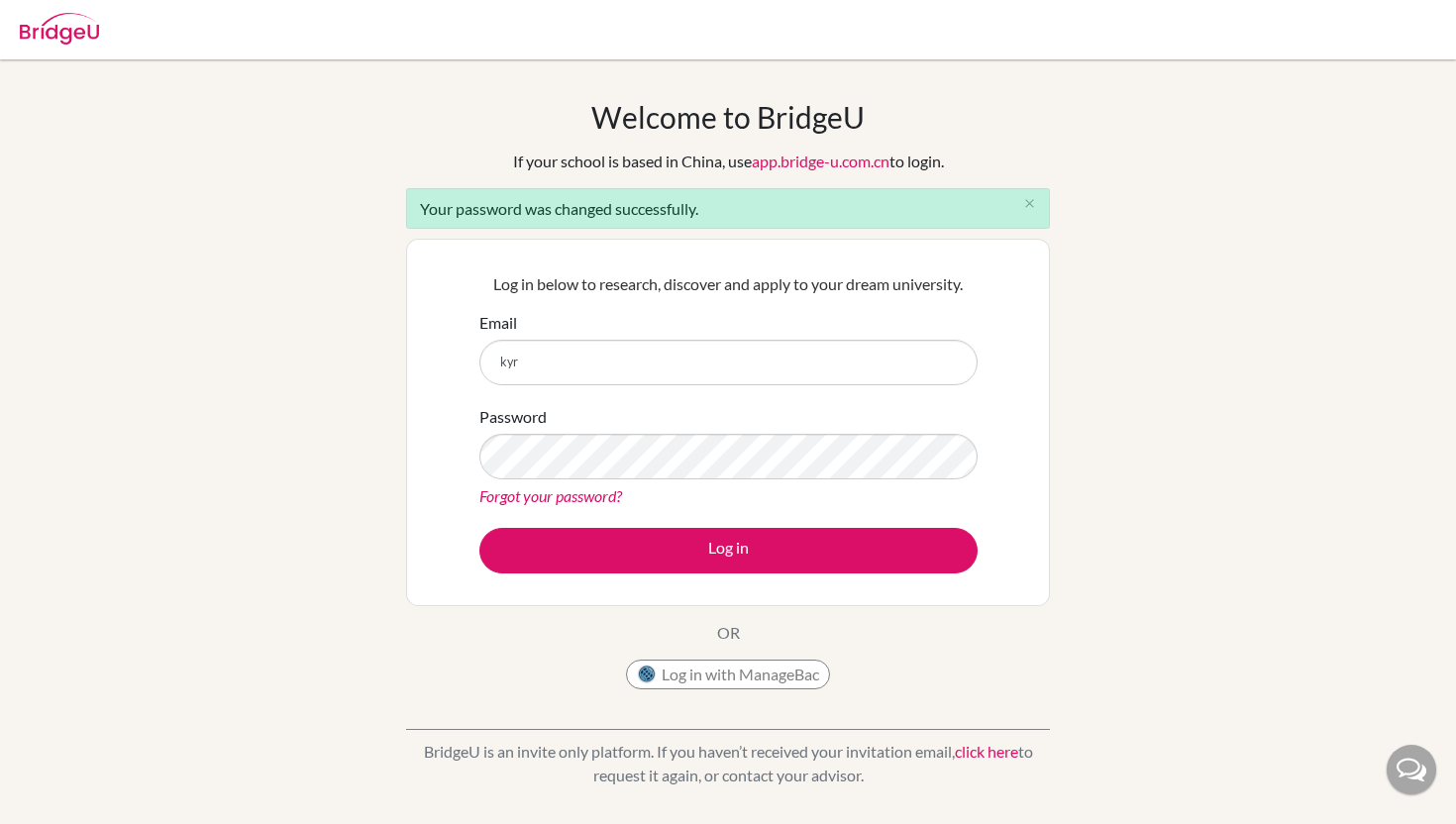 type on "[EMAIL]" 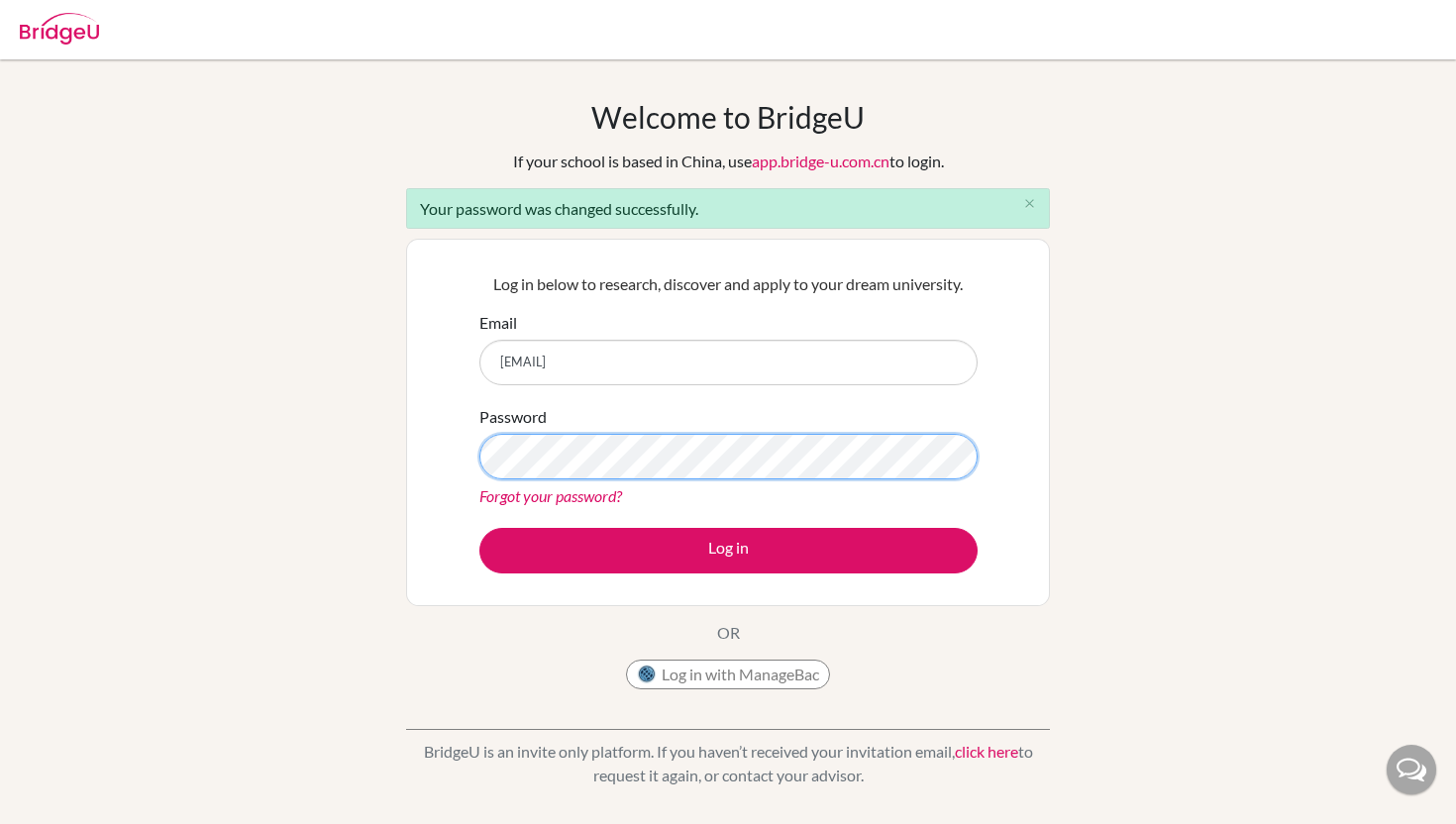 click on "Log in" at bounding box center (728, 551) 